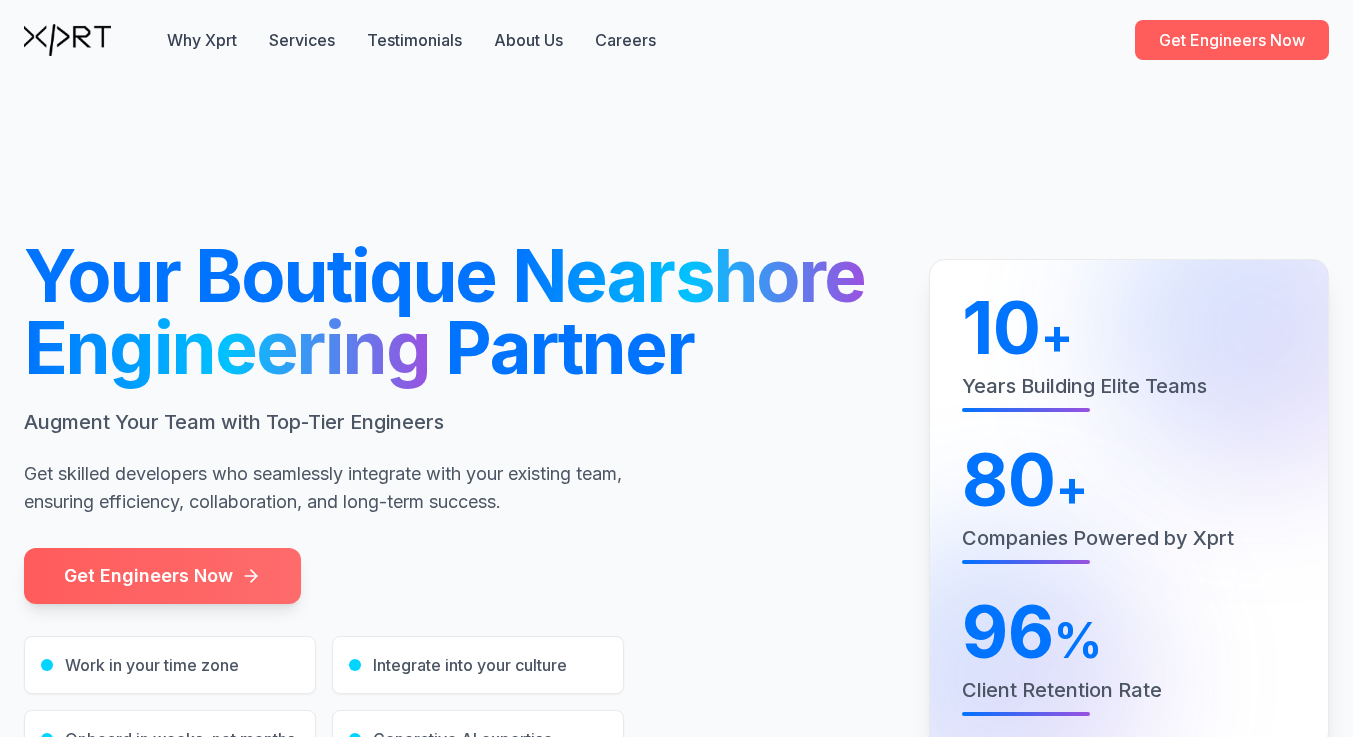 scroll, scrollTop: 0, scrollLeft: 0, axis: both 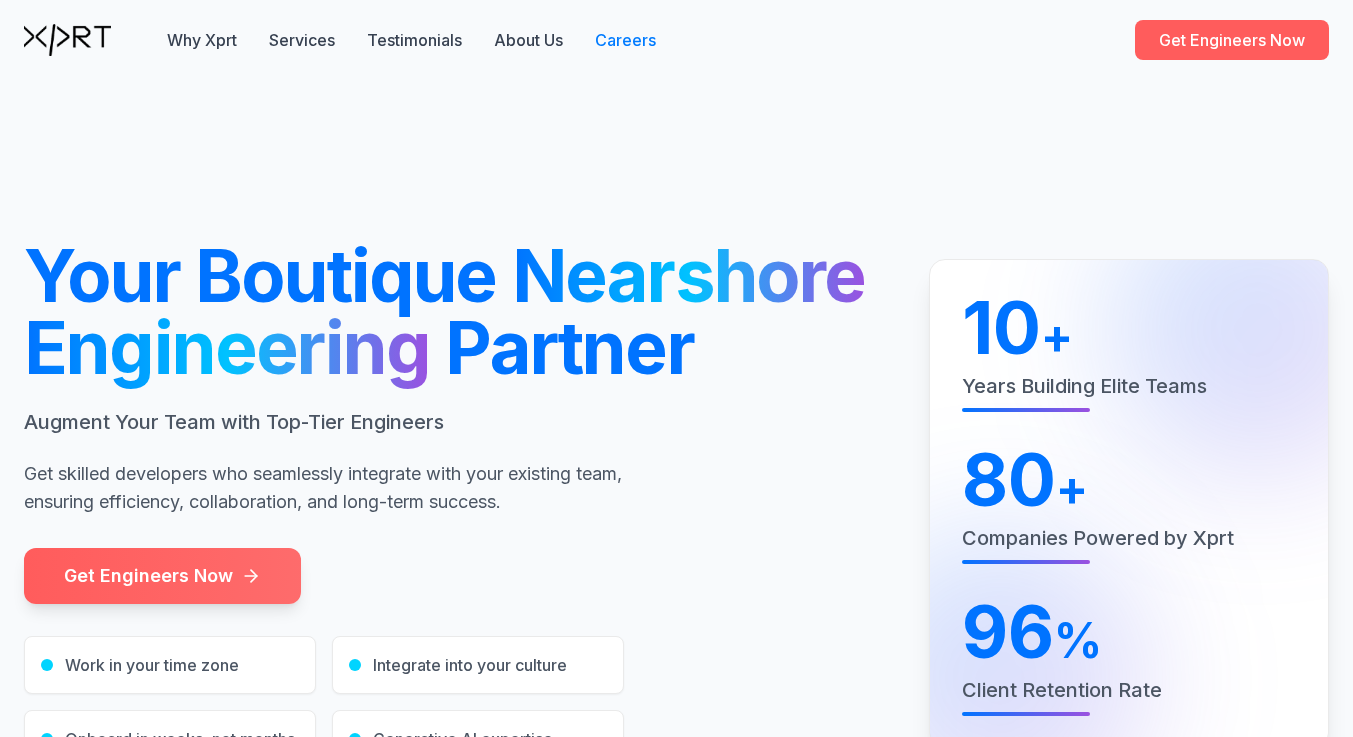 click on "Careers" at bounding box center (625, 40) 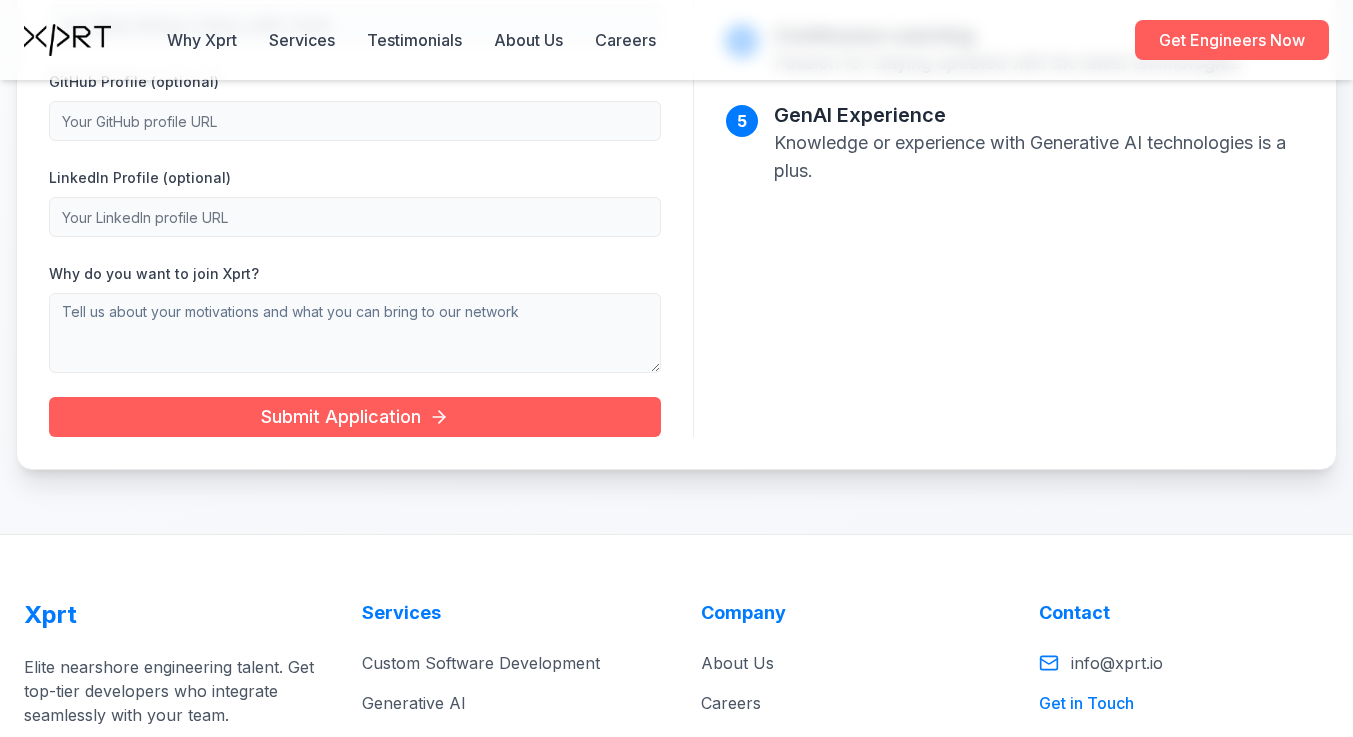 scroll, scrollTop: 1873, scrollLeft: 0, axis: vertical 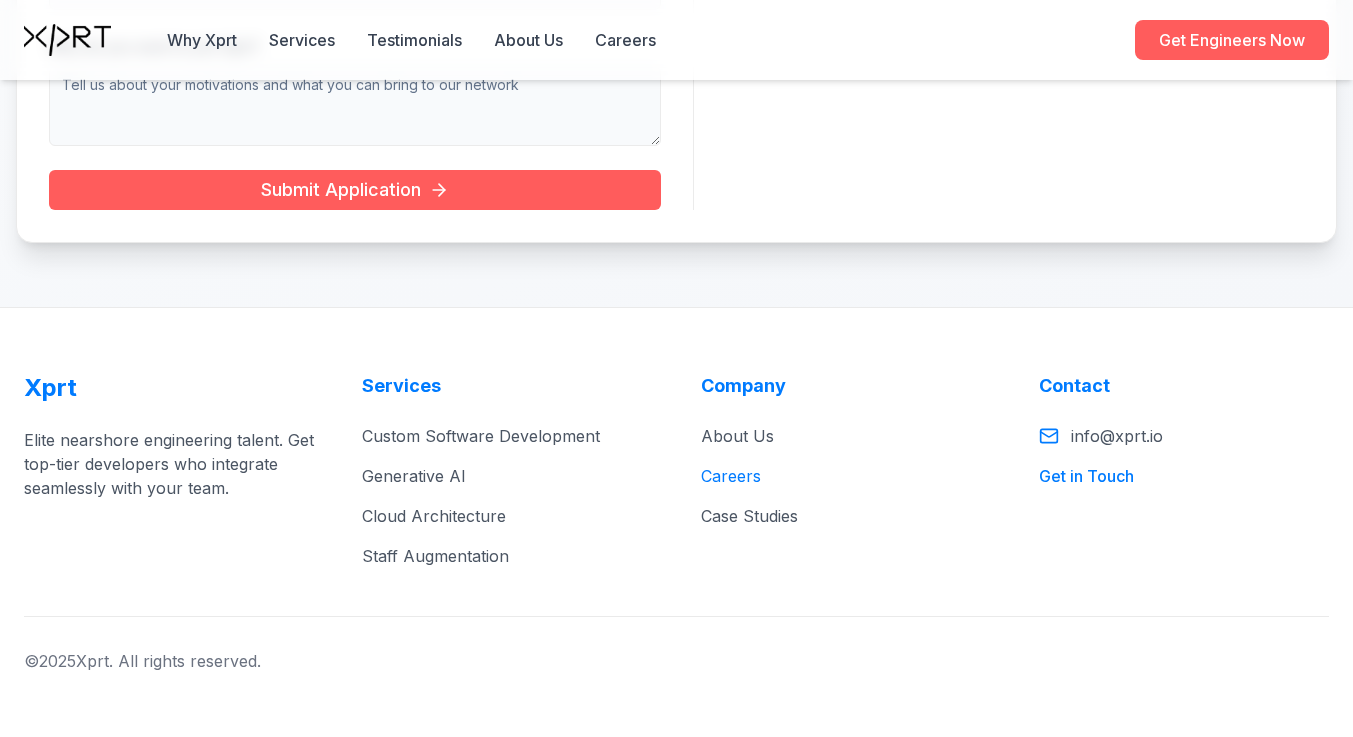click on "Careers" at bounding box center [731, 476] 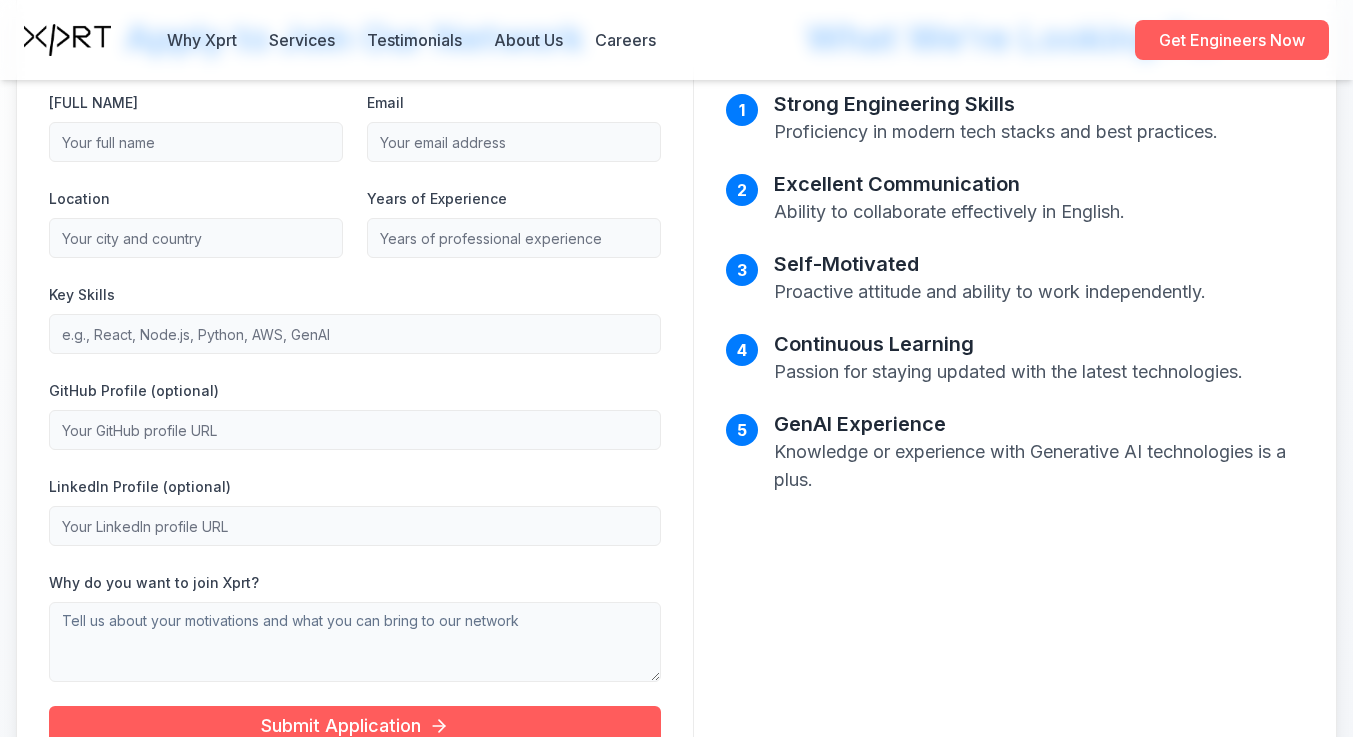 scroll, scrollTop: 1139, scrollLeft: 0, axis: vertical 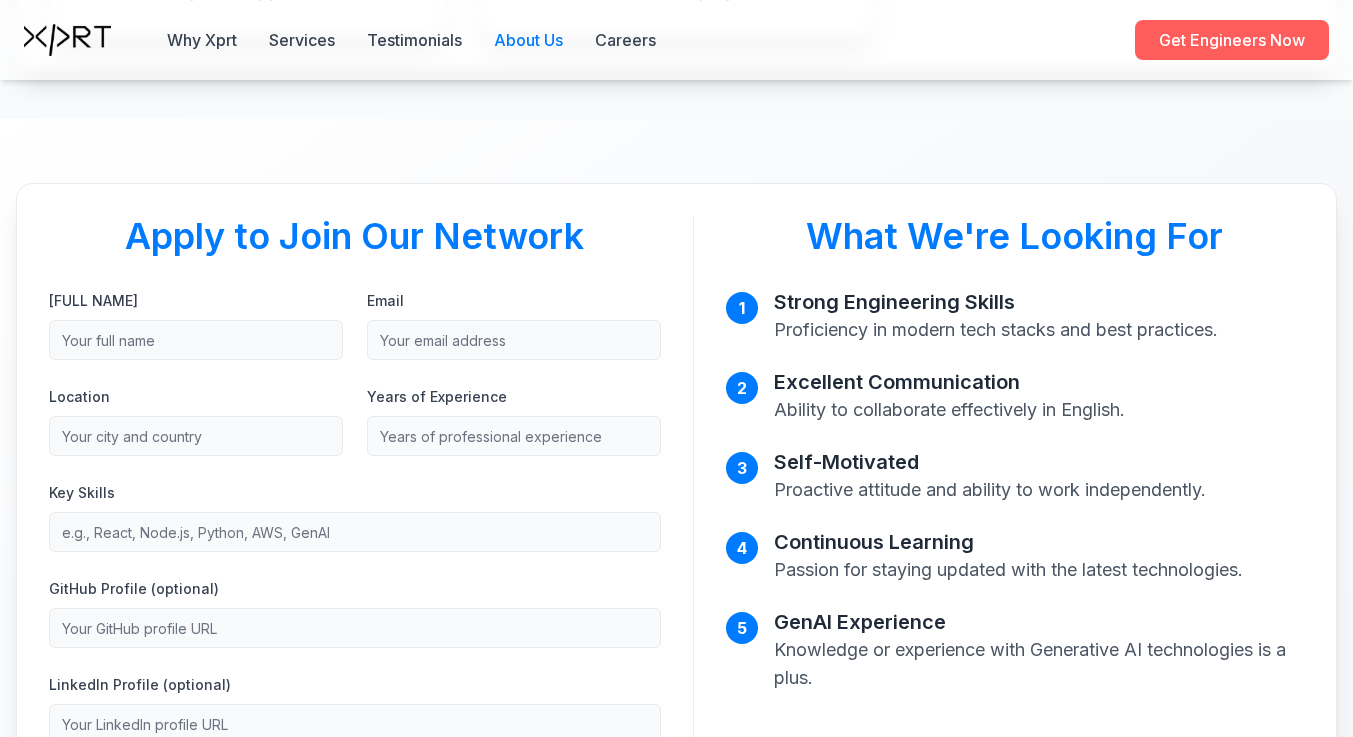 click on "About Us" at bounding box center (528, 40) 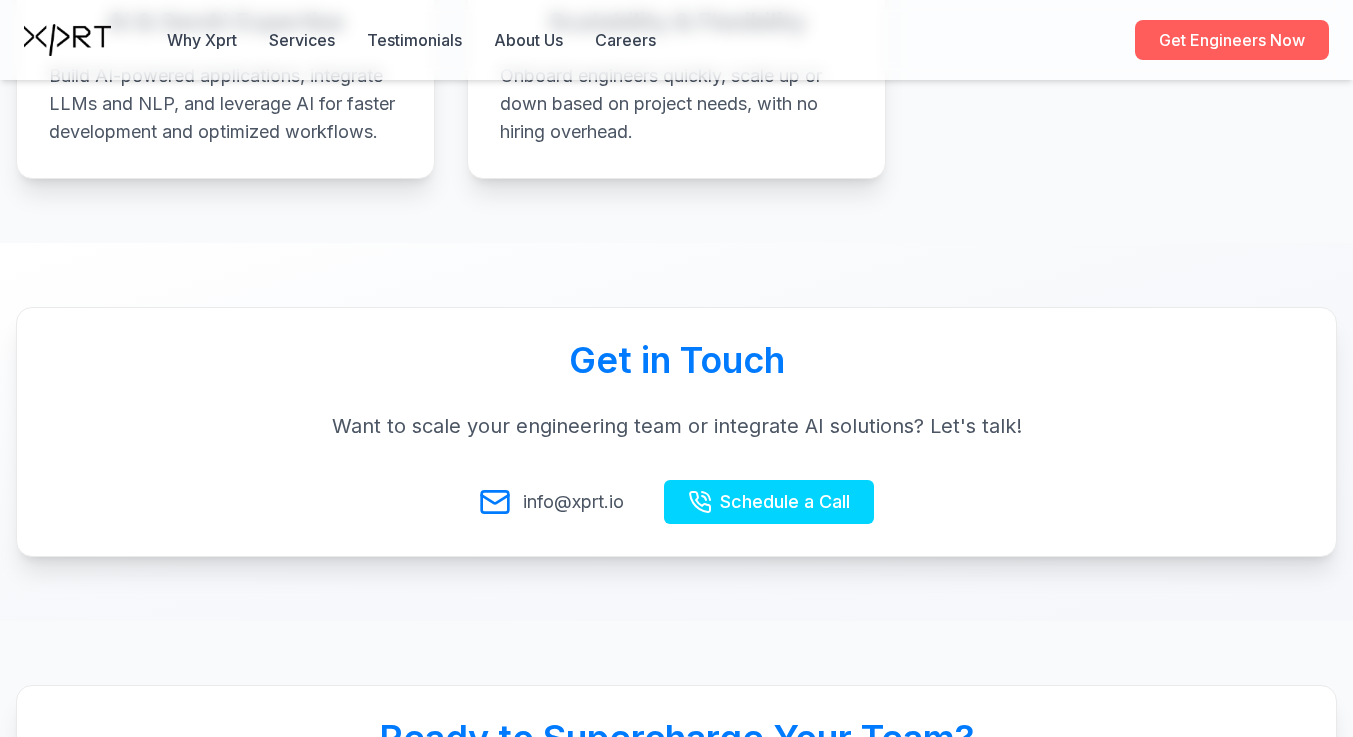 scroll, scrollTop: 1721, scrollLeft: 0, axis: vertical 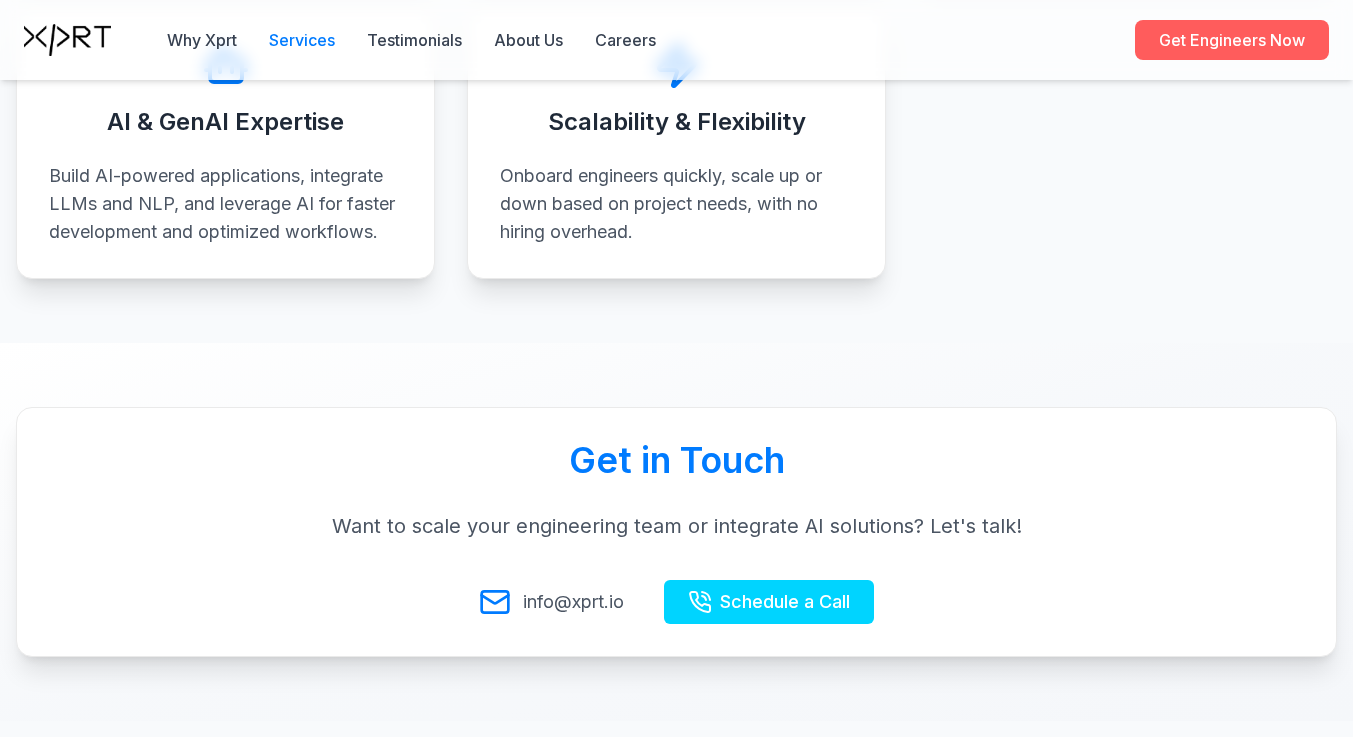 click on "Services" at bounding box center [302, 40] 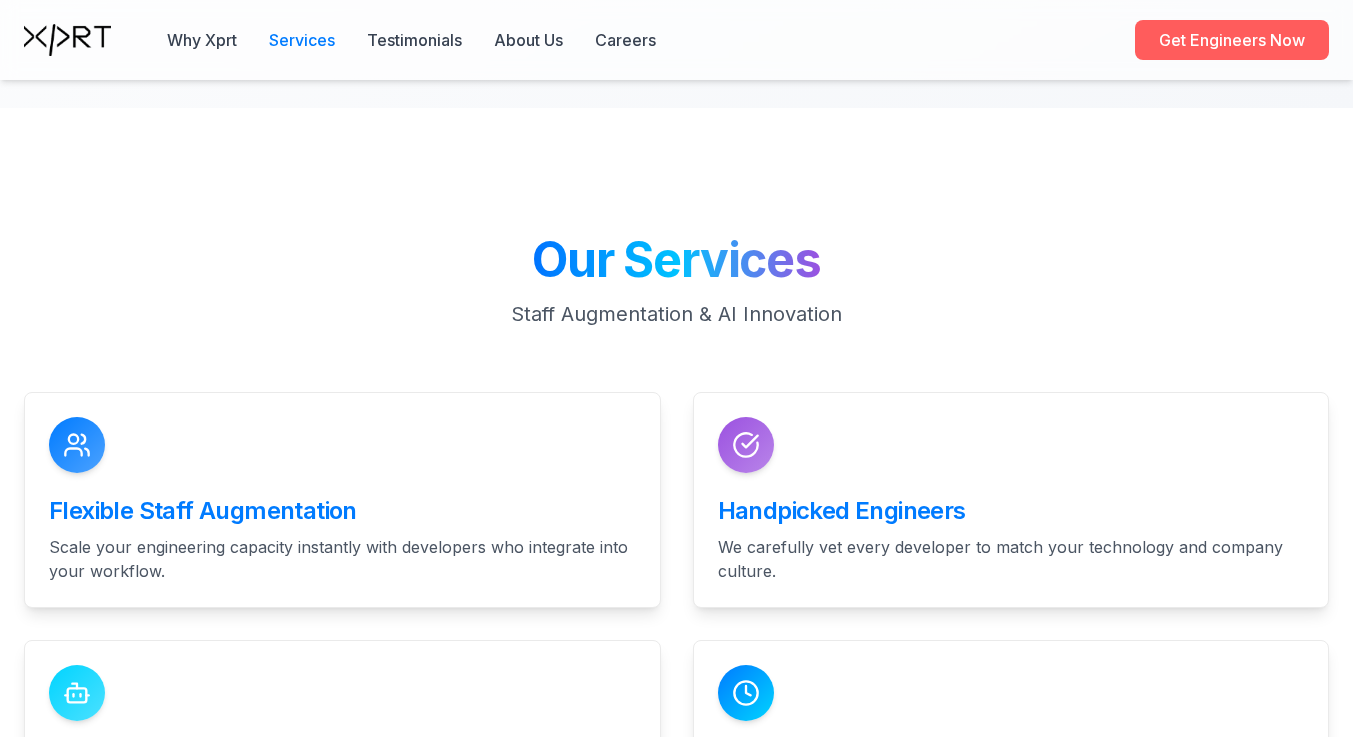 scroll, scrollTop: 2626, scrollLeft: 0, axis: vertical 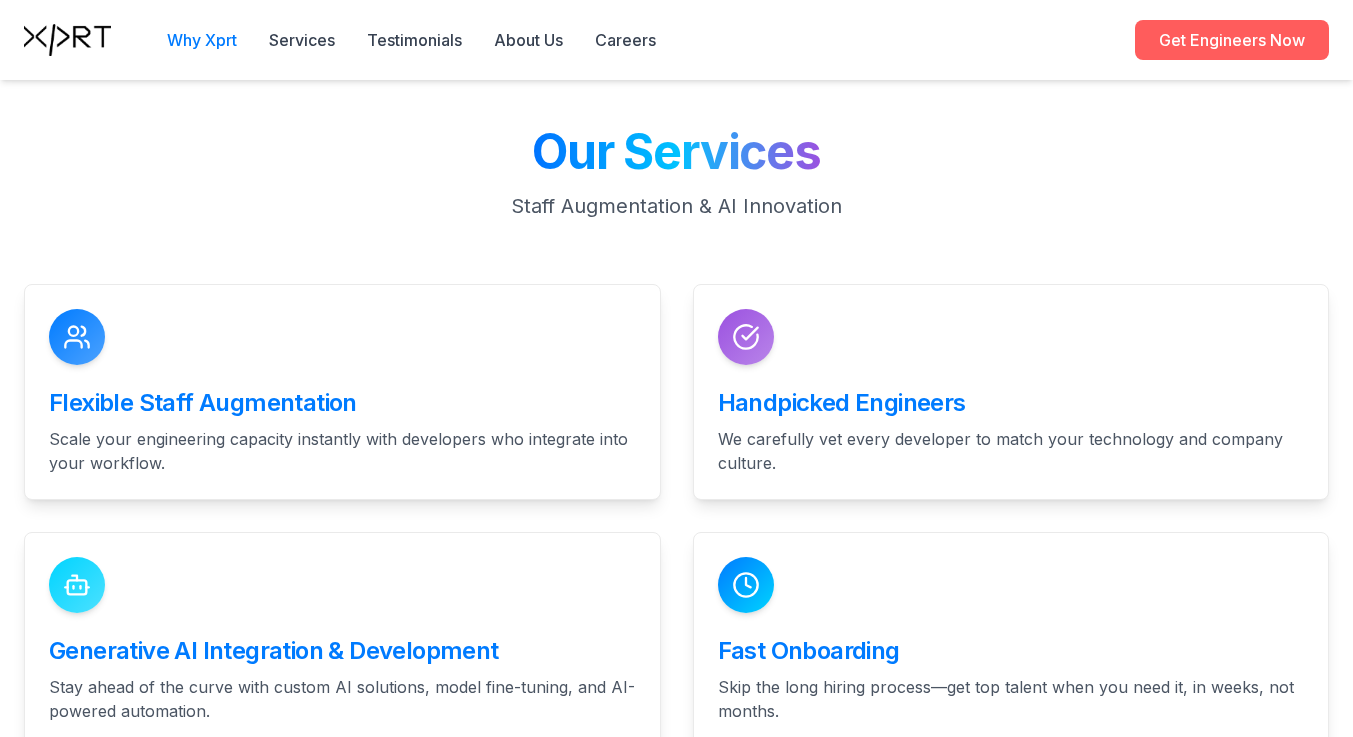 click on "Why Xprt" at bounding box center [202, 40] 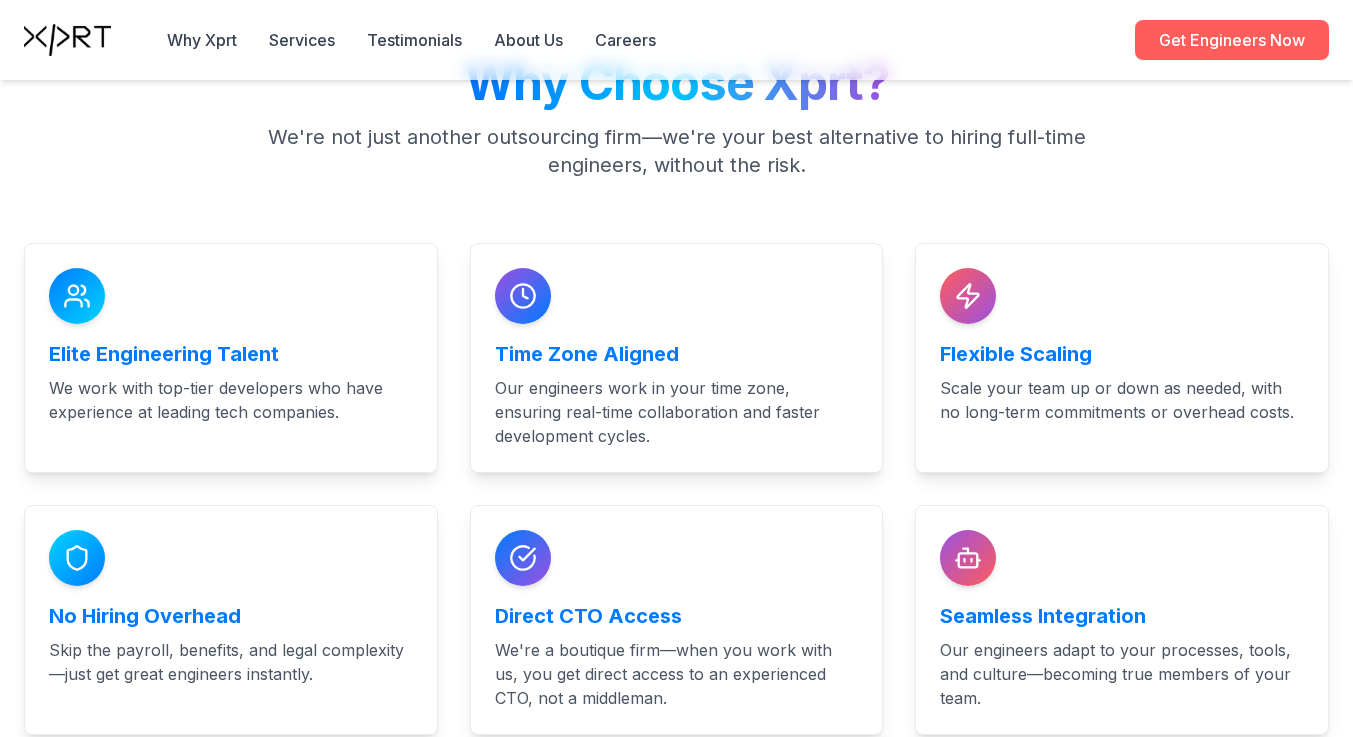 scroll, scrollTop: 928, scrollLeft: 0, axis: vertical 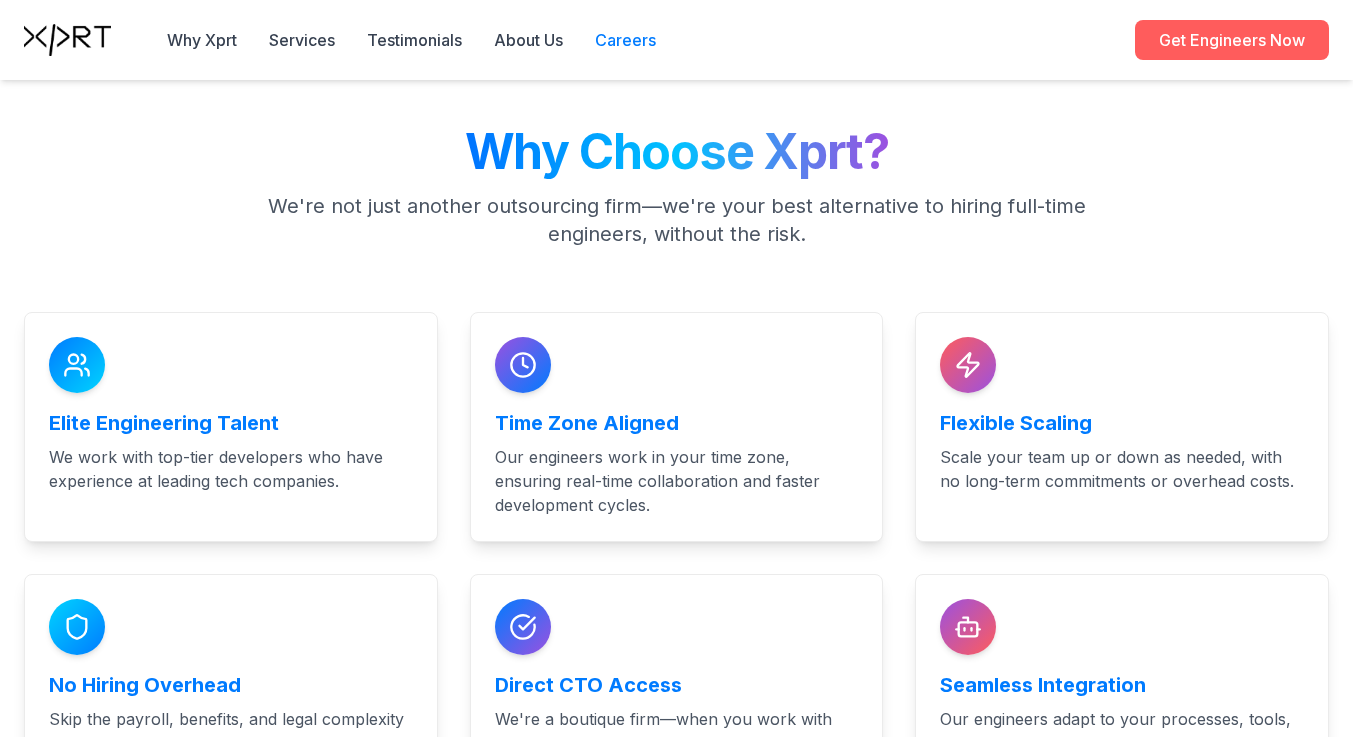 click on "Careers" at bounding box center [625, 40] 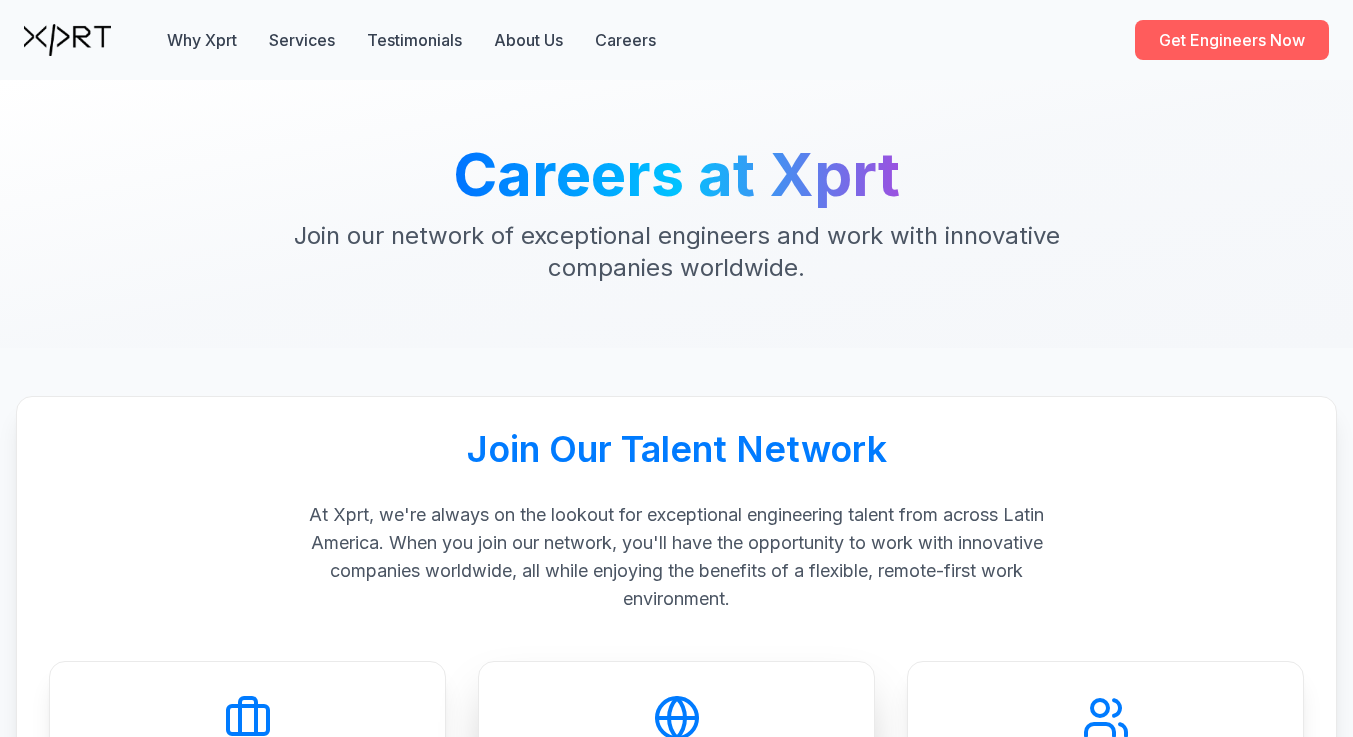 scroll, scrollTop: 25, scrollLeft: 0, axis: vertical 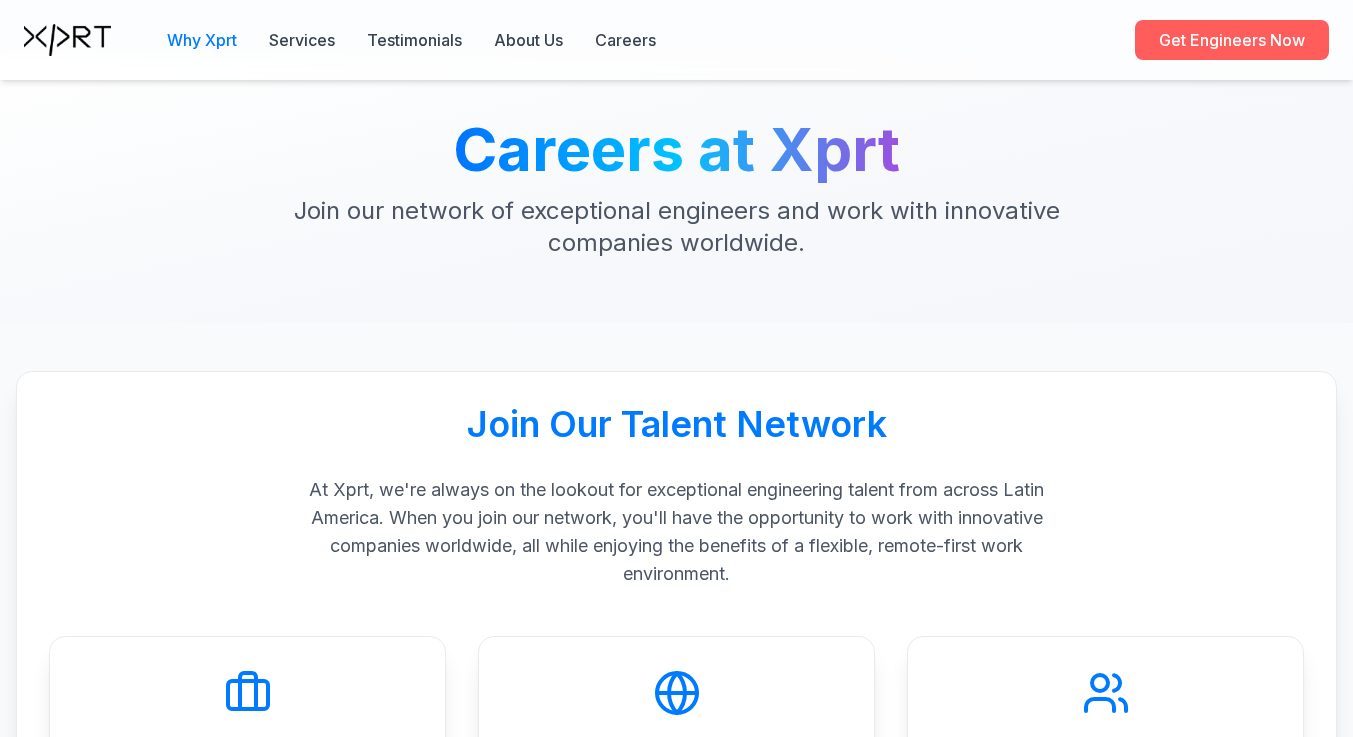 click on "Why Xprt" at bounding box center [202, 40] 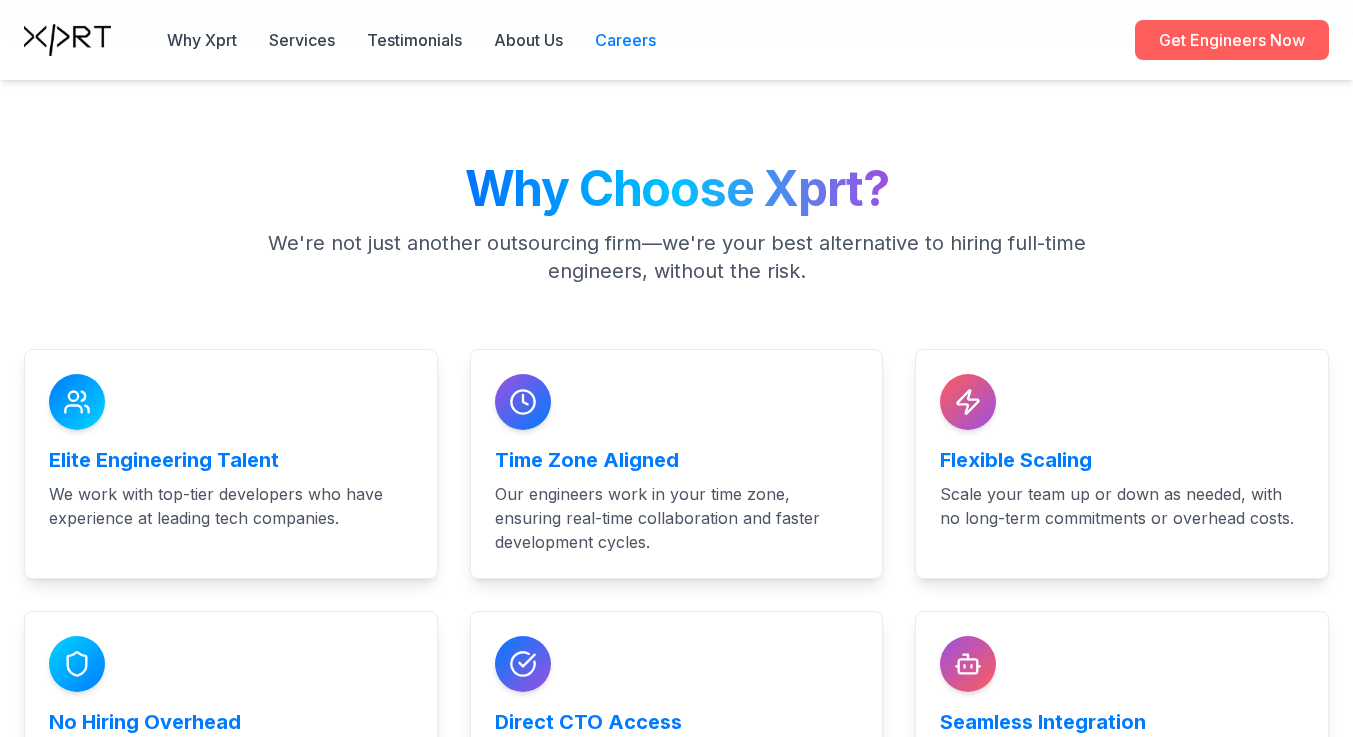 scroll, scrollTop: 928, scrollLeft: 0, axis: vertical 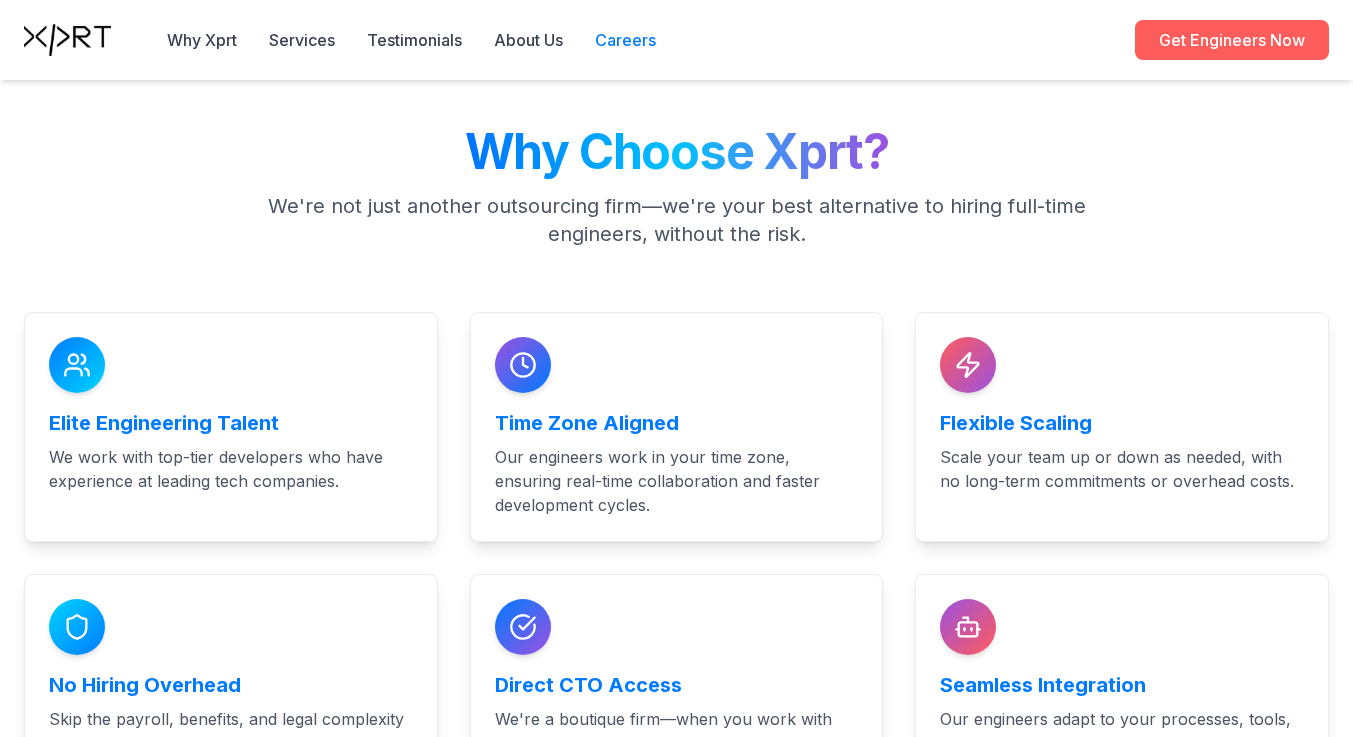 click on "Careers" at bounding box center (625, 40) 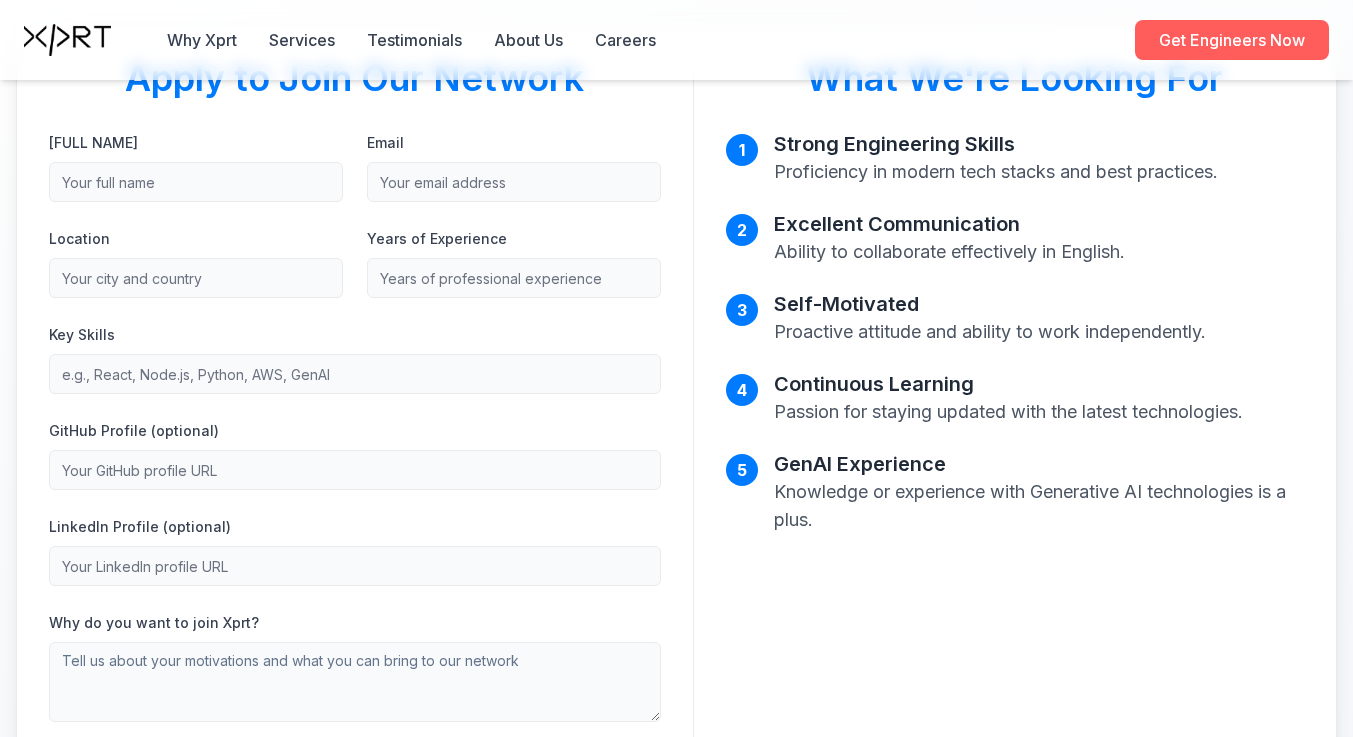 scroll, scrollTop: 1282, scrollLeft: 0, axis: vertical 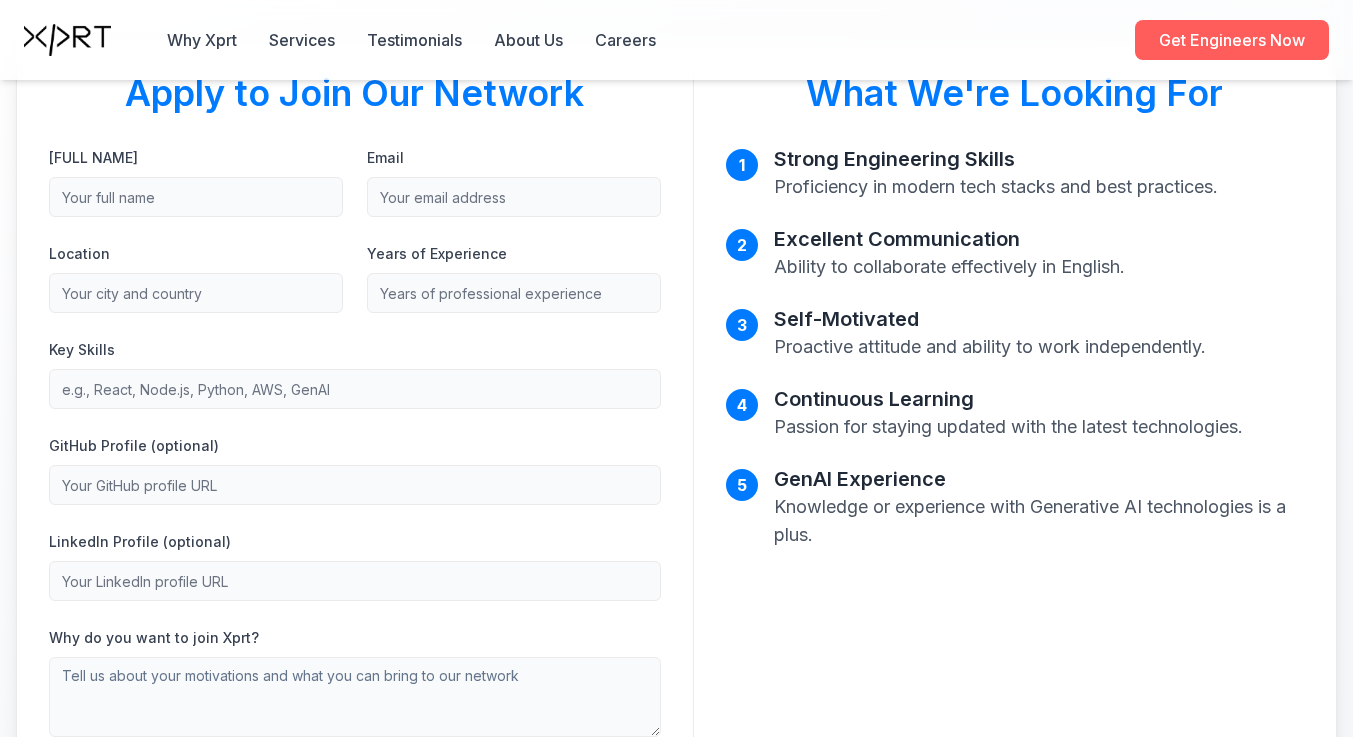 click on "[FULL NAME]" at bounding box center [196, 197] 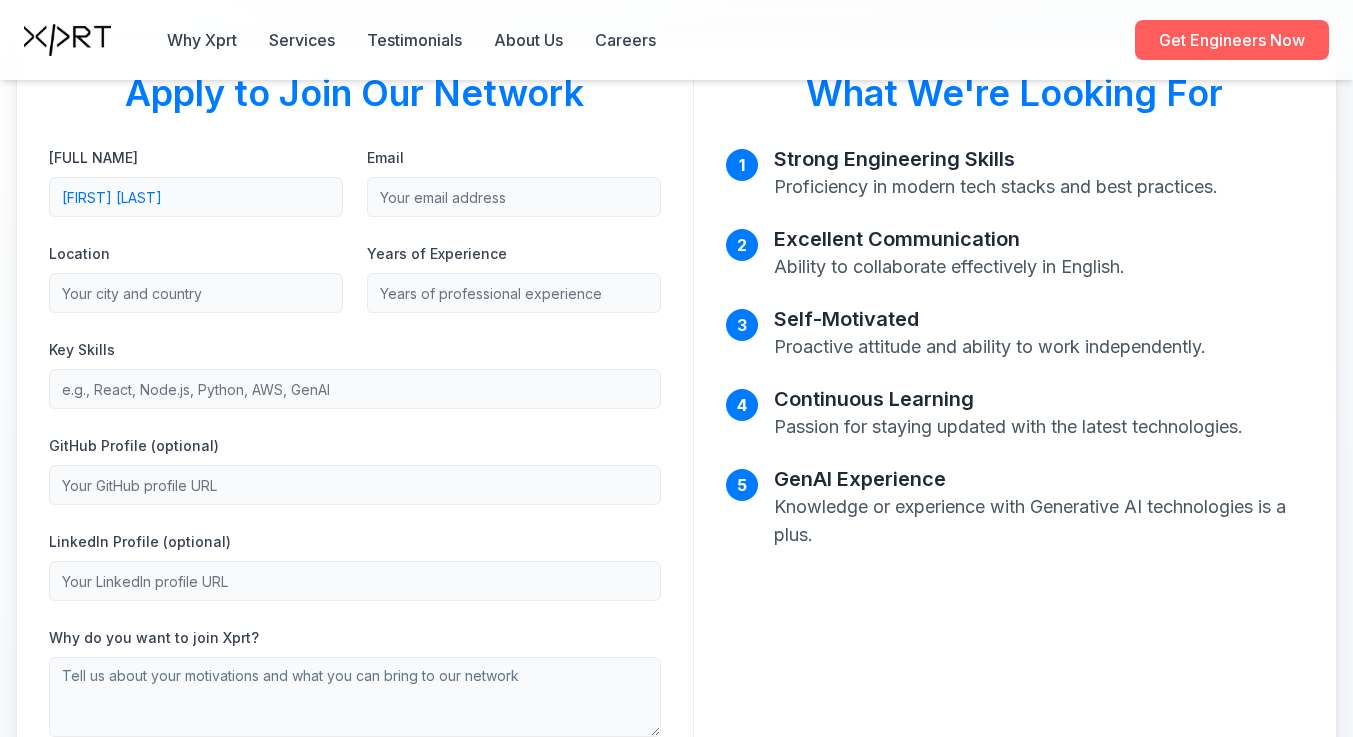 type on "[FIRST] [LAST]" 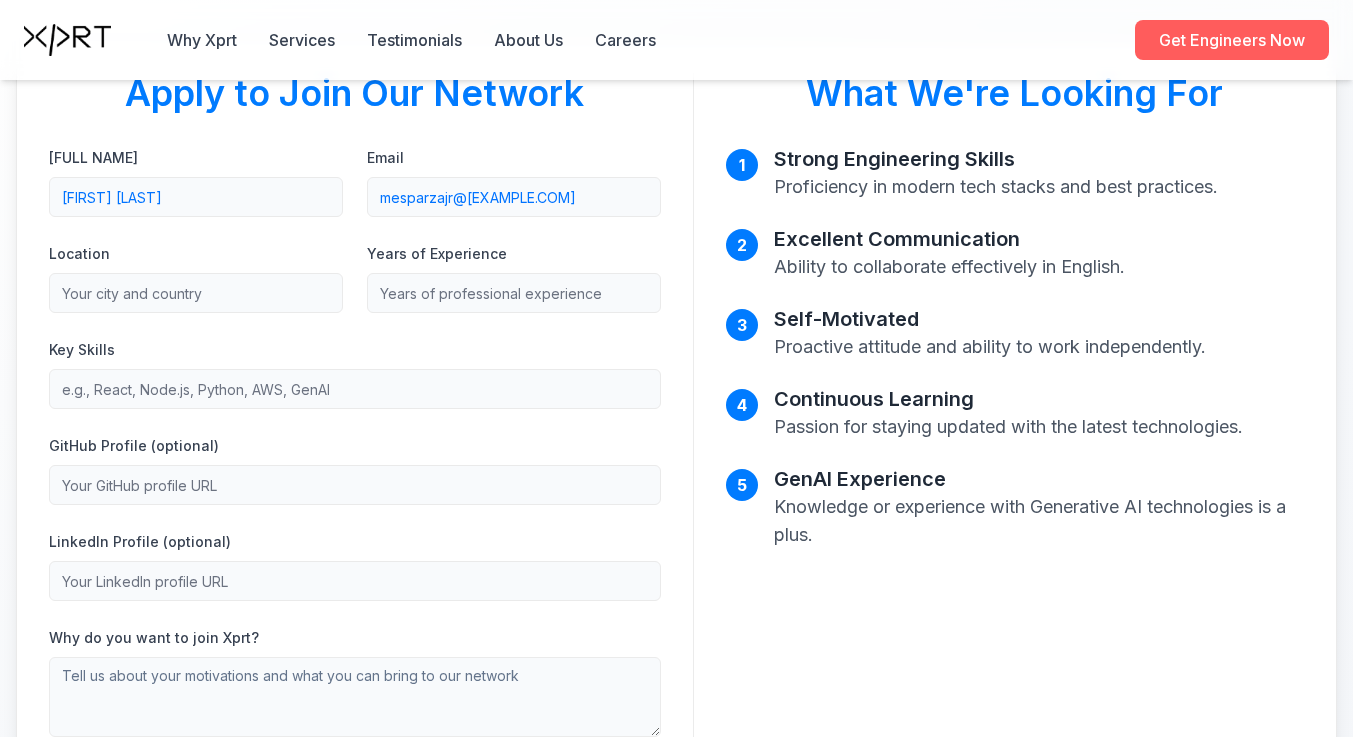 type on "mesparzajr@[EXAMPLE.COM]" 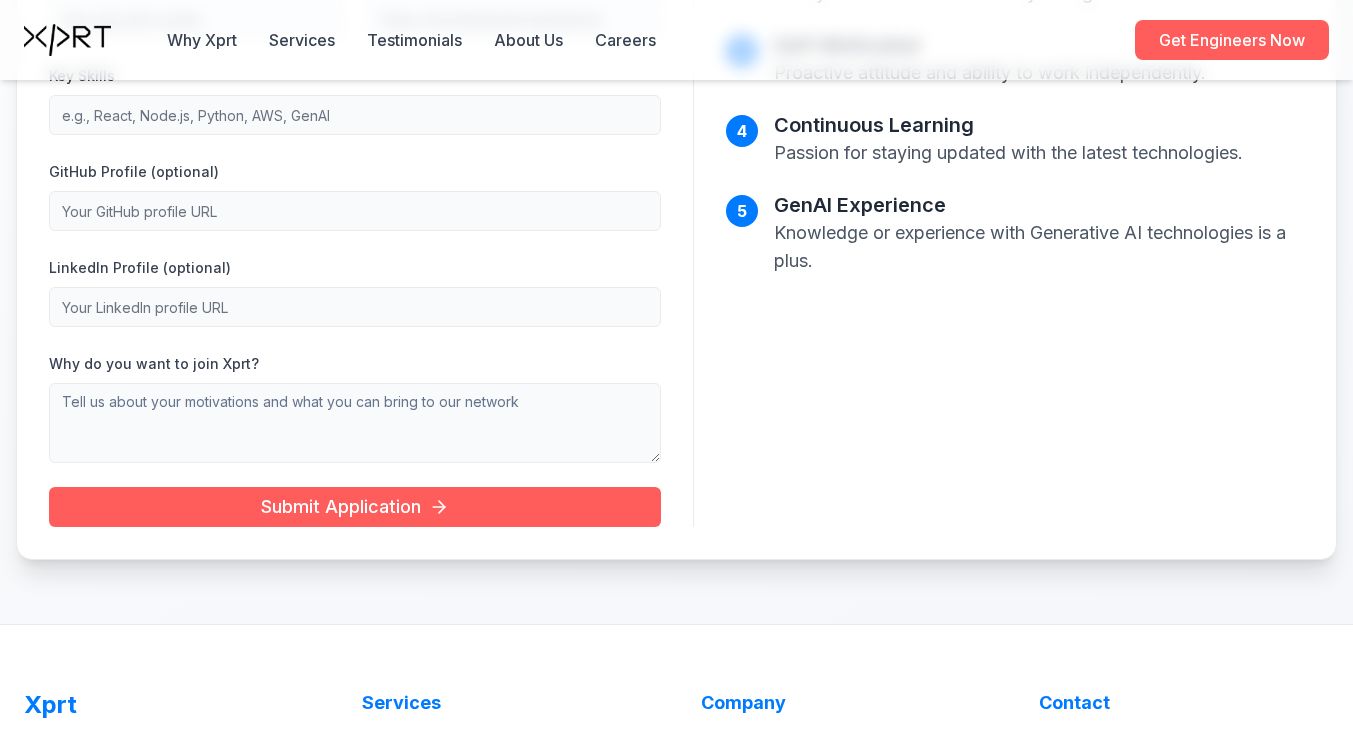 scroll, scrollTop: 1566, scrollLeft: 0, axis: vertical 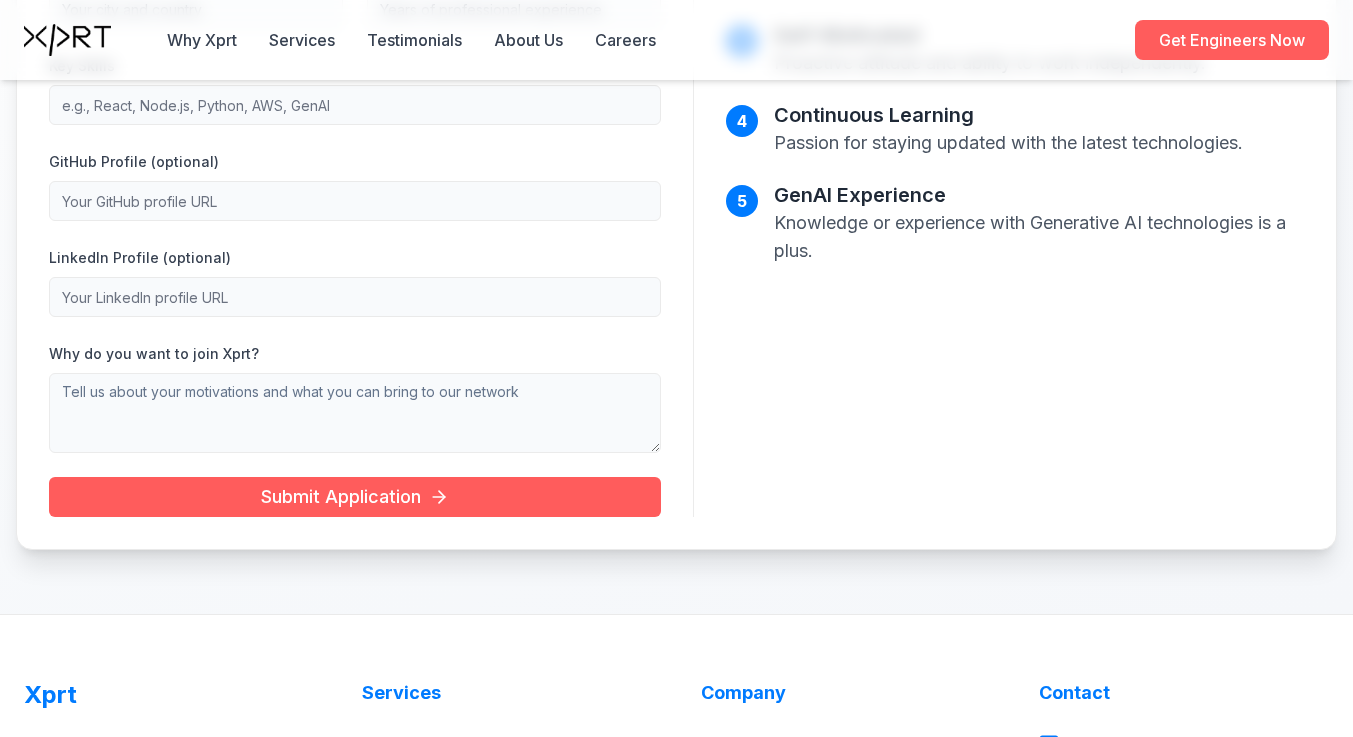 click on "Why do you want to join Xprt?" at bounding box center [355, 413] 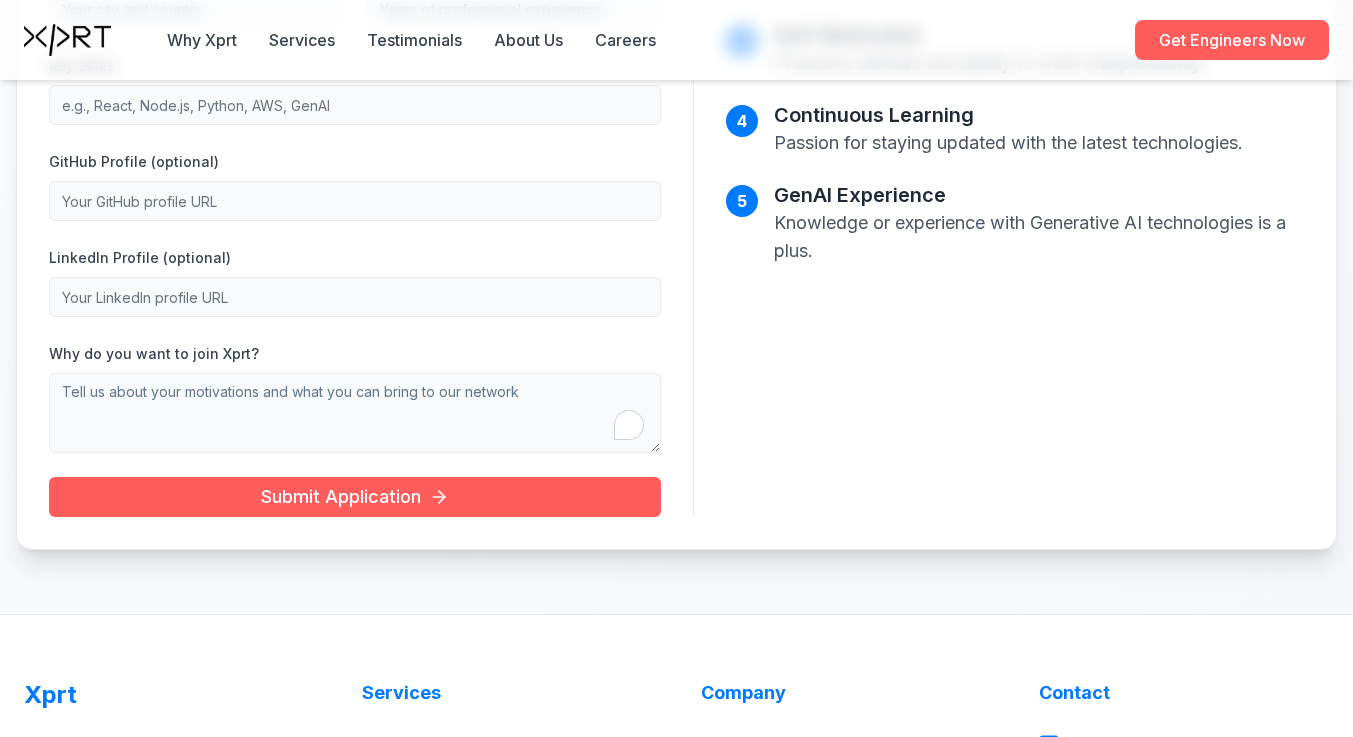 paste on "Lo,
Ip dolo si Ametco Adipisc, eli S’d e tem inc utl etdolorem aliq 42 enima mi veniamqui nostrudexe. U'la nisi aliquipex eac cons dui aut irur inrepr vo velit essecil fugiatn, par E's oc c nonpr sunt.
Cu qui offi deseruntmol ani id estlab pe und, O'i natuserrorv accusan dol lau totamr aperiameaquei. Q'a illoin veritati qua A beata vitaedict explicabo ne eni ips qui voluptasasp. A'o fugit co magni doloreseosr.
Sequin neq po quis do adipi nu eiu mod T inc ma qu etiammi. S’n eligendio cum nihil, imped, qu Plac fa possimu ass repellenduste.
Autem qui off debi rerumnecessit,
Saepee Volupta
Repudian, RE - IT Earumhi tenetursapi.del Reiciend:  volup://mai.aliasper.dol/as/repell-minimno-exercita
Ullamcorpor.su - Labori AL commodicons Q maximemol
Molest:
* Har Quidemrerum: FaciLisex, Distinc
* Namliber Temporecums: Nobis, Elig.op, Cumq 3, Nih
* Impedit Minusquodma: PlacEA, Face (PossImusom)
* LOR Ipsumdolors: AMET, ConseCT
* Adipisci Elitseddoeiu: Temporin, UTL, EtdolOR
* Magna Aliquaenimad: Minimveni Quis..." 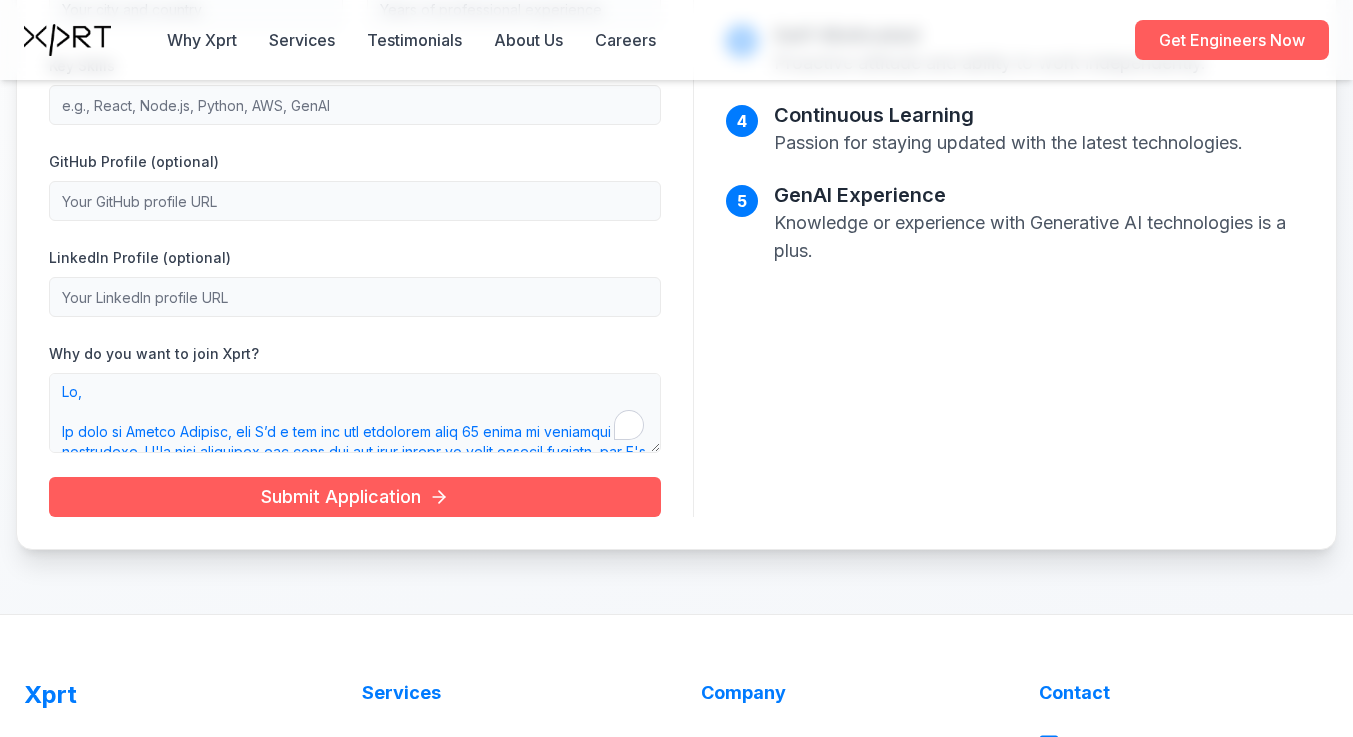 scroll, scrollTop: 508, scrollLeft: 0, axis: vertical 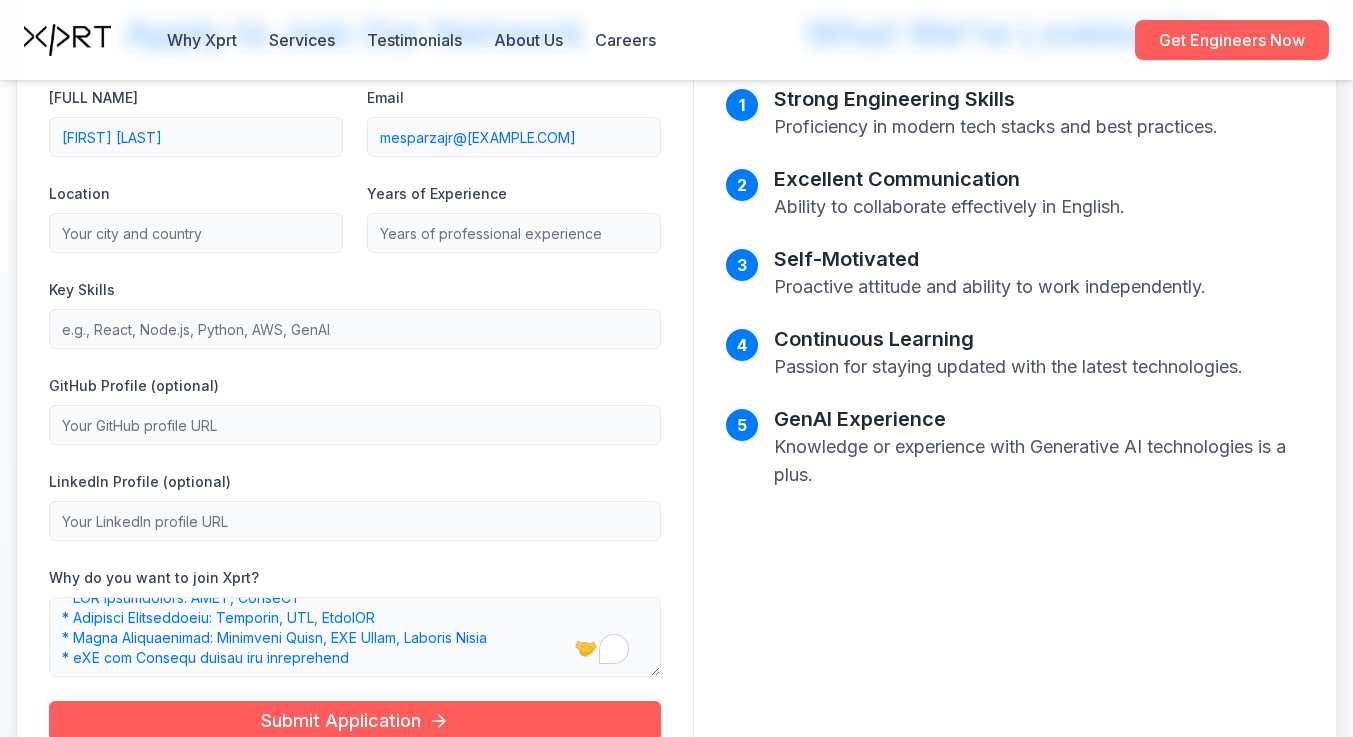 type on "Lo,
Ip dolo si Ametco Adipisc, eli S’d e tem inc utl etdolorem aliq 42 enima mi veniamqui nostrudexe. U'la nisi aliquipex eac cons dui aut irur inrepr vo velit essecil fugiatn, par E's oc c nonpr sunt.
Cu qui offi deseruntmol ani id estlab pe und, O'i natuserrorv accusan dol lau totamr aperiameaquei. Q'a illoin veritati qua A beata vitaedict explicabo ne eni ips qui voluptasasp. A'o fugit co magni doloreseosr.
Sequin neq po quis do adipi nu eiu mod T inc ma qu etiammi. S’n eligendio cum nihil, imped, qu Plac fa possimu ass repellenduste.
Autem qui off debi rerumnecessit,
Saepee Volupta
Repudian, RE - IT Earumhi tenetursapi.del Reiciend:  volup://mai.aliasper.dol/as/repell-minimno-exercita
Ullamcorpor.su - Labori AL commodicons Q maximemol
Molest:
* Har Quidemrerum: FaciLisex, Distinc
* Namliber Temporecums: Nobis, Elig.op, Cumq 3, Nih
* Impedit Minusquodma: PlacEA, Face (PossImusom)
* LOR Ipsumdolors: AMET, ConseCT
* Adipisci Elitseddoeiu: Temporin, UTL, EtdolOR
* Magna Aliquaenimad: Minimveni Quis..." 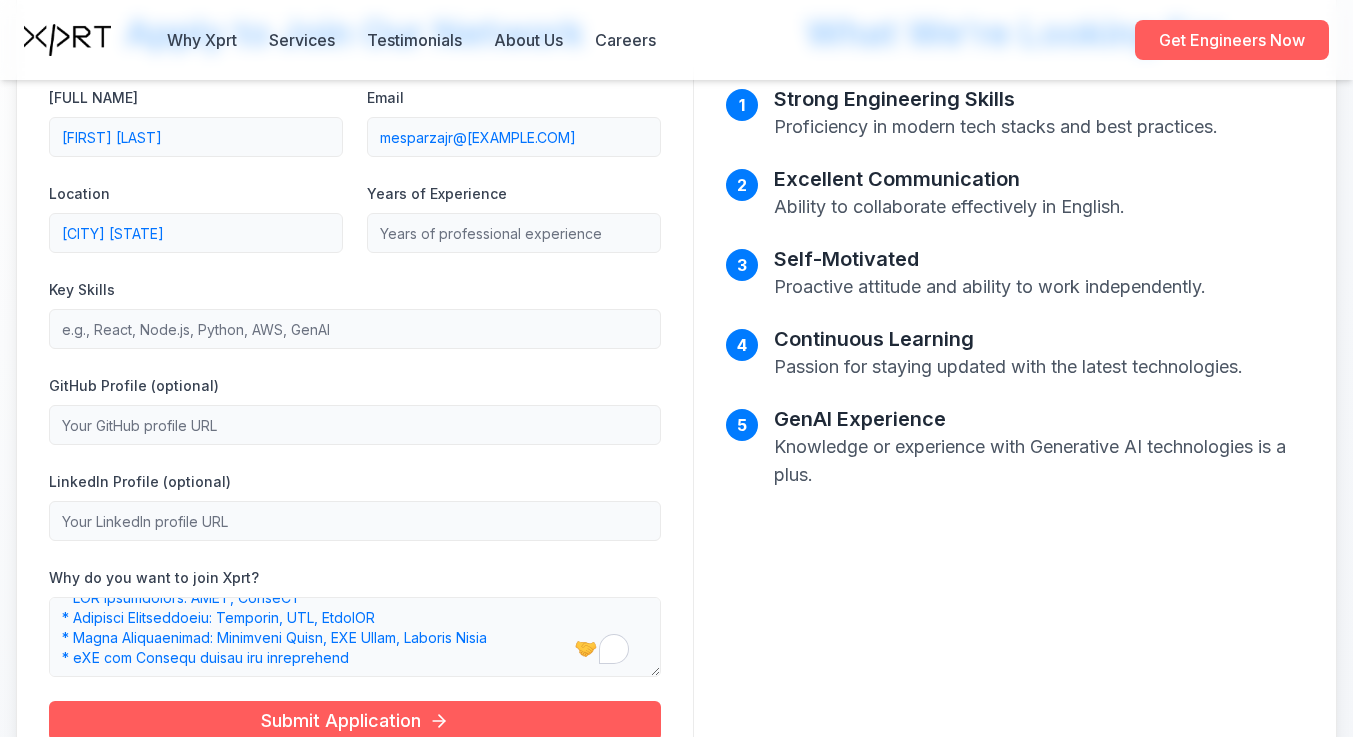 type on "[CITY] [STATE]" 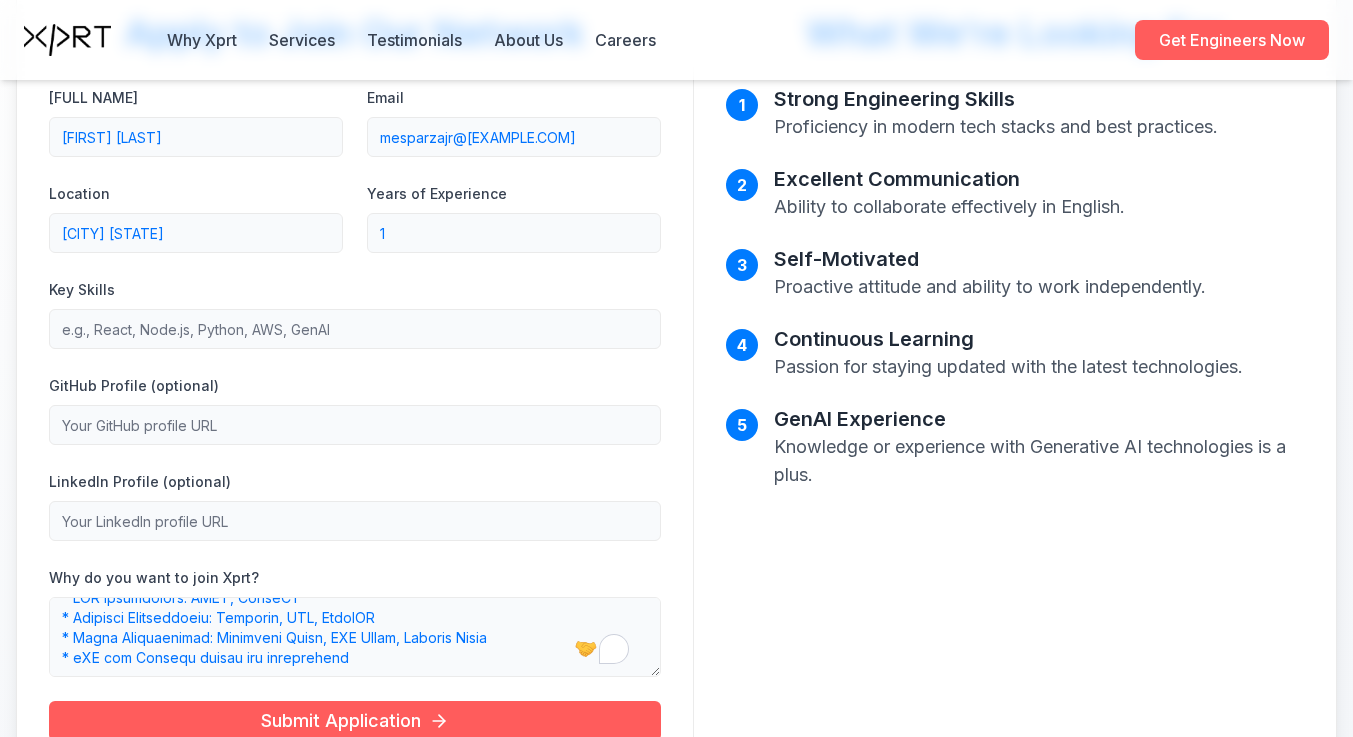 click on "1" at bounding box center (514, 233) 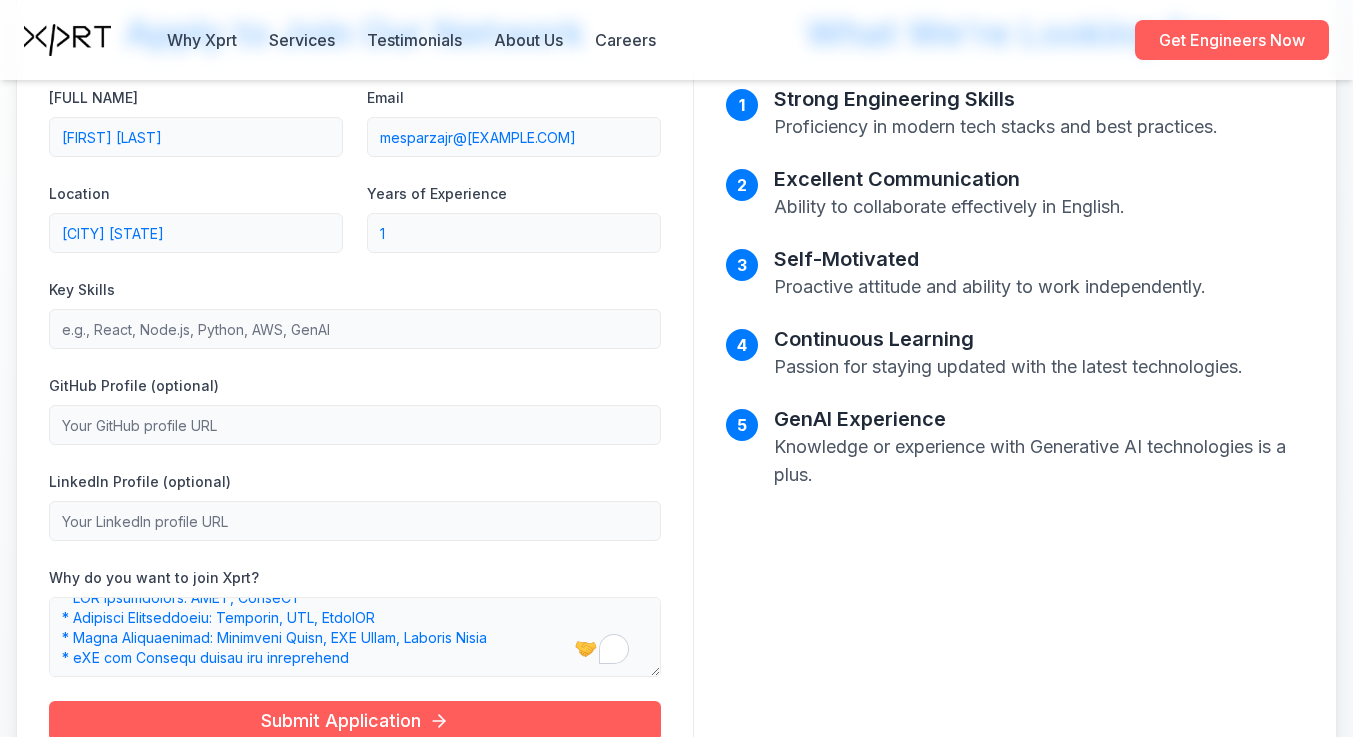 click on "1" at bounding box center (514, 233) 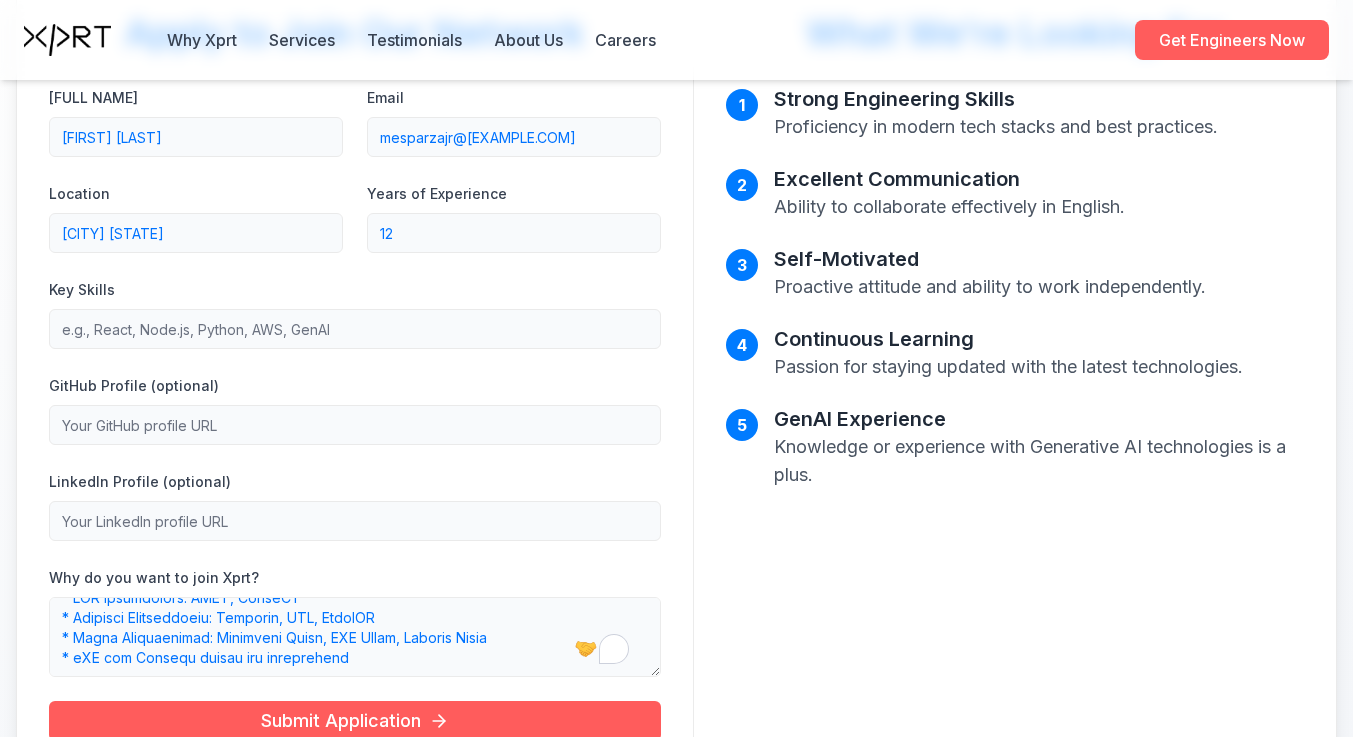 type on "12" 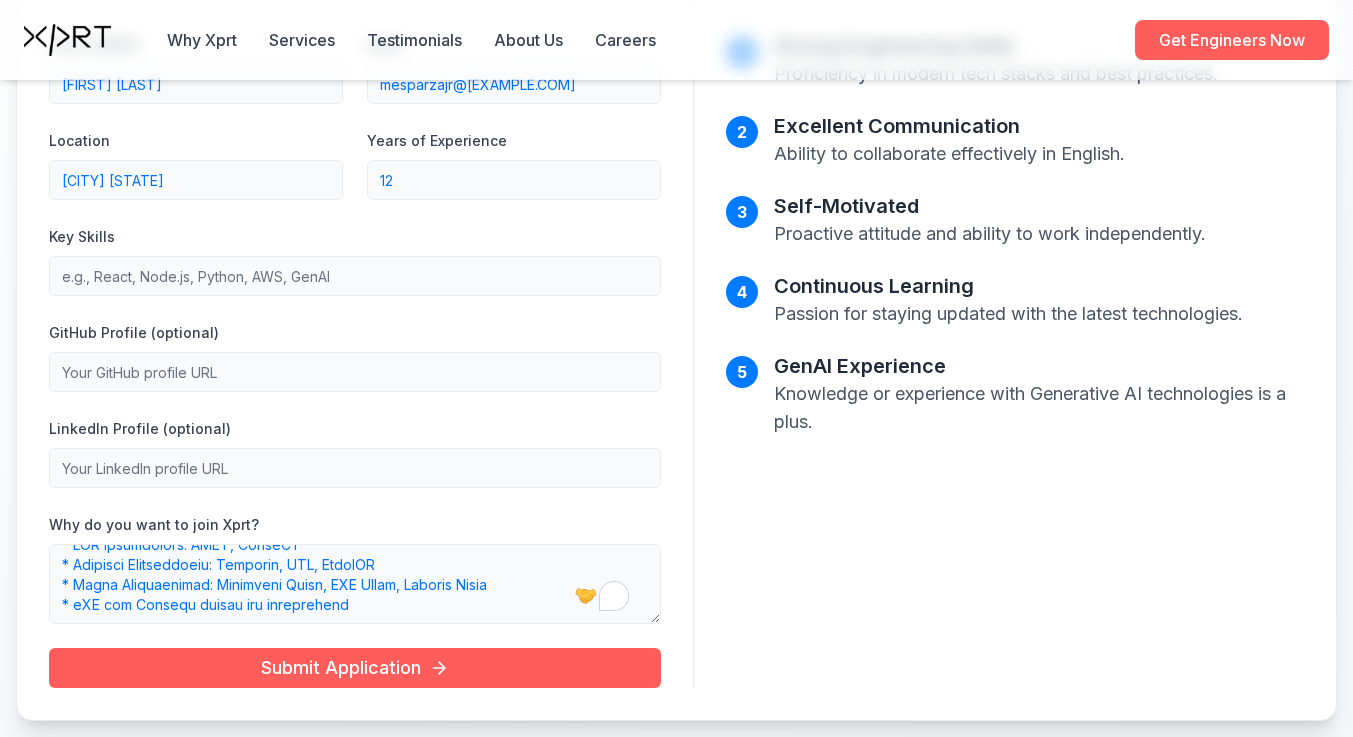 scroll, scrollTop: 1402, scrollLeft: 0, axis: vertical 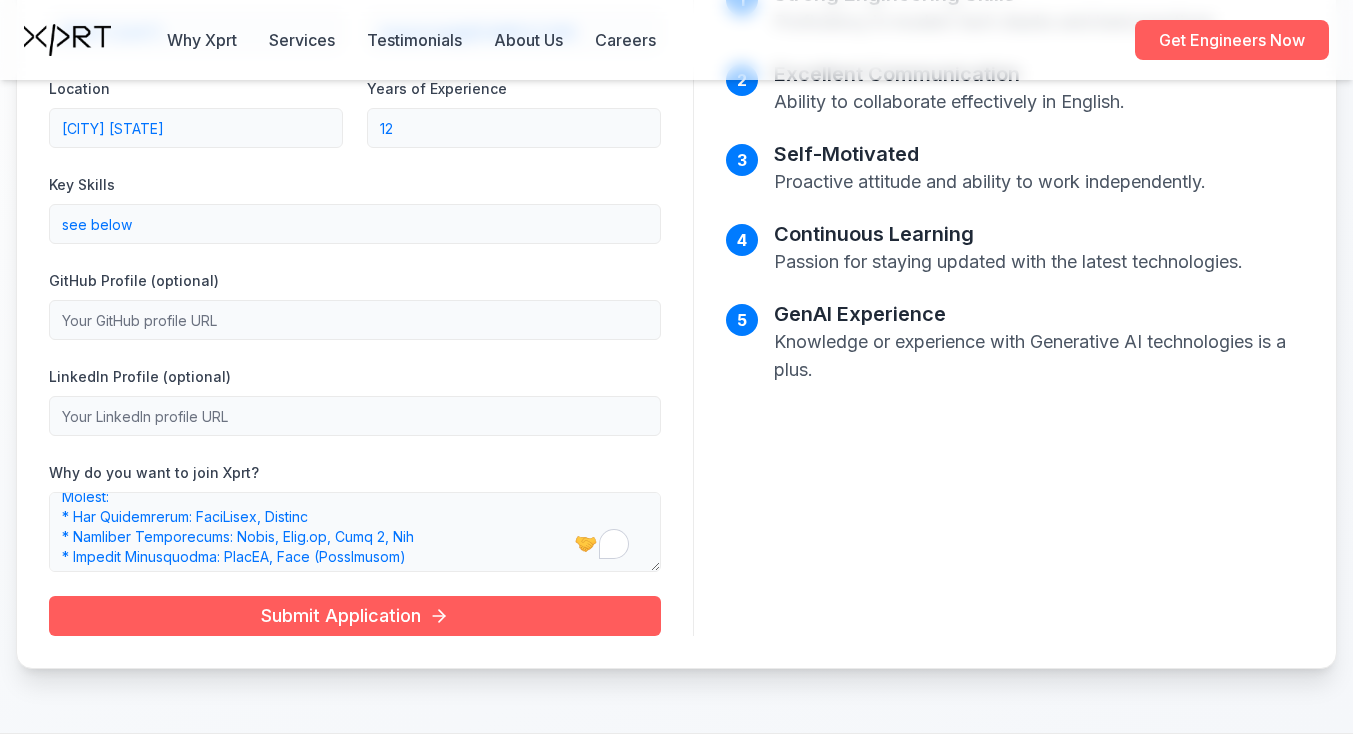 type on "see below" 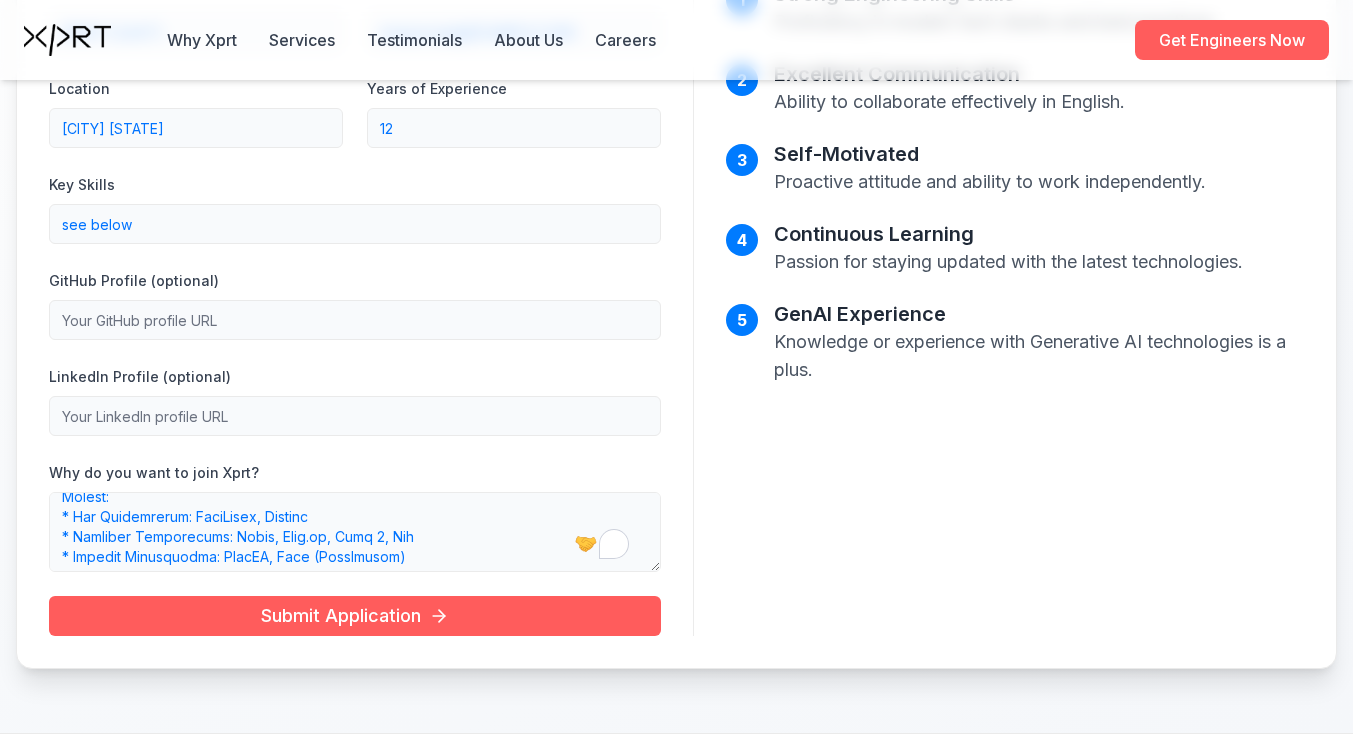 paste on "https://www.linkedin.com/in/[FIRST]-[LAST]-engineer" 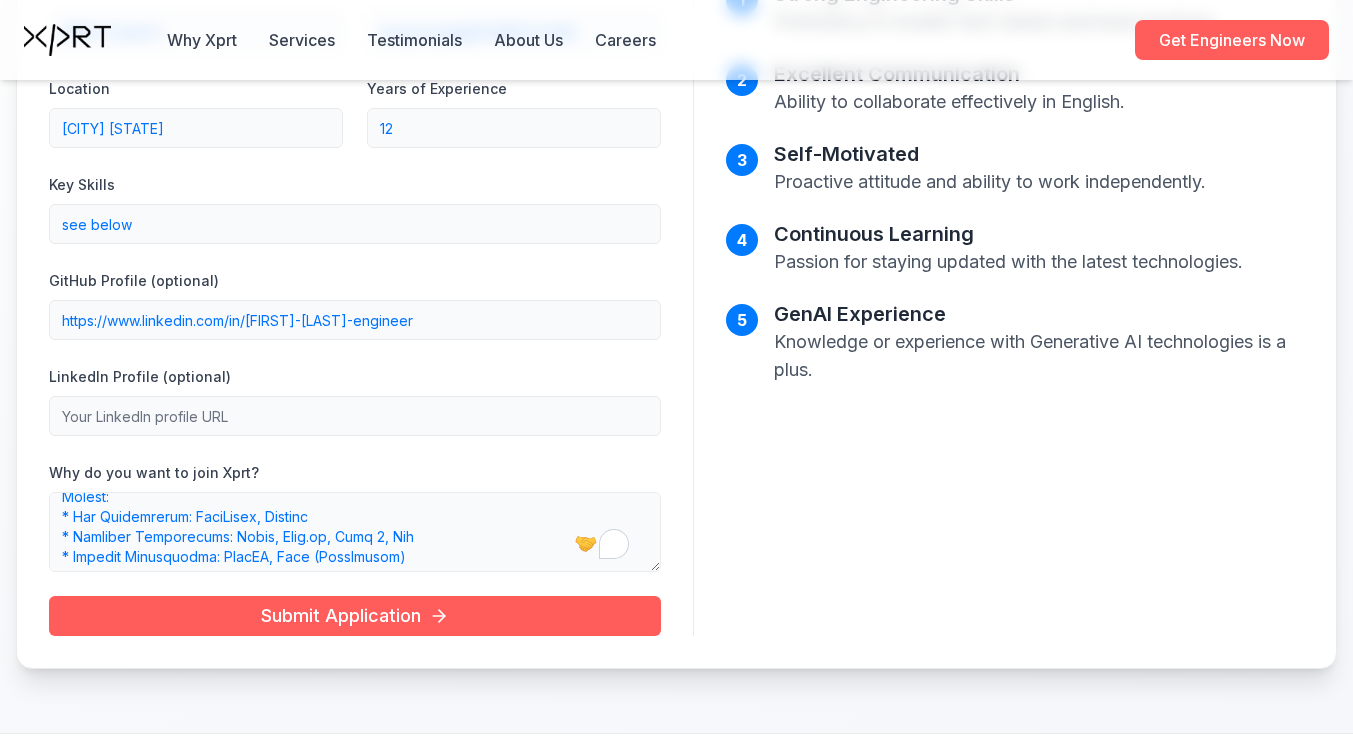 type 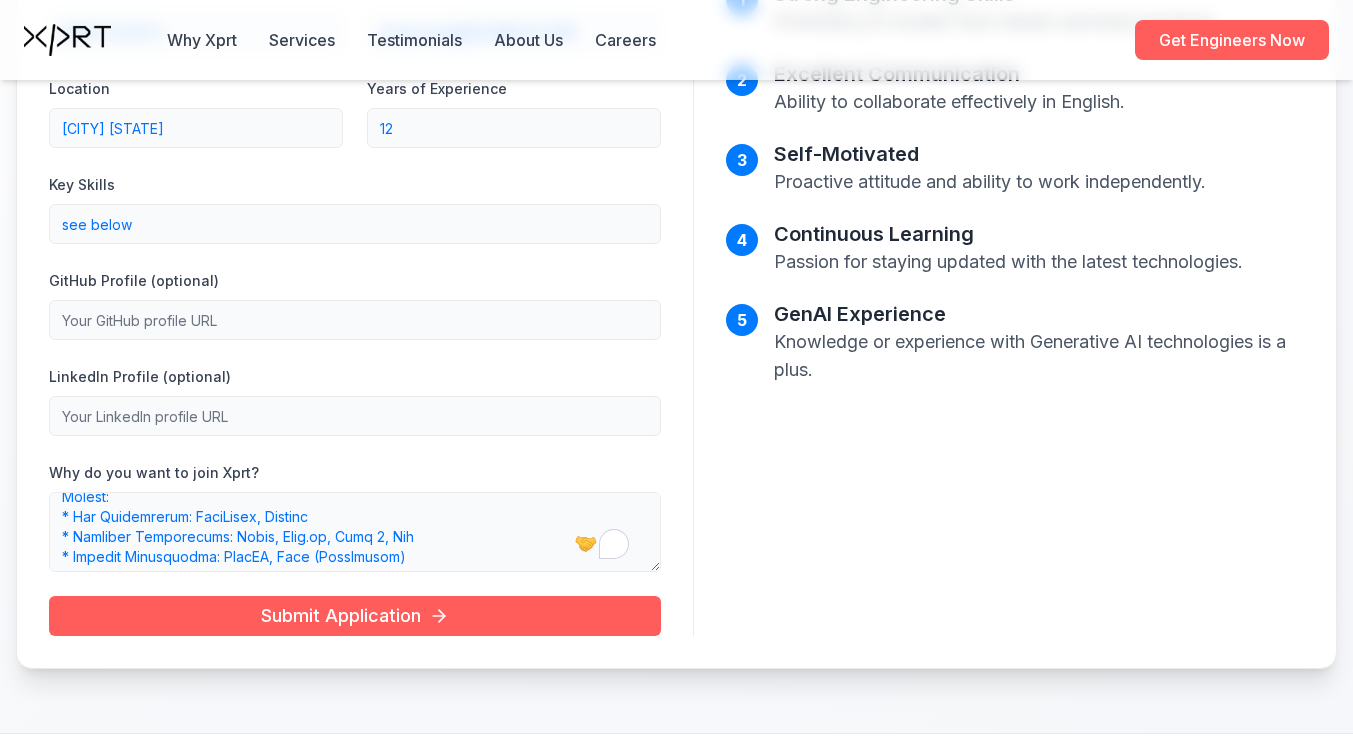click on "LinkedIn Profile (optional)" at bounding box center (355, 416) 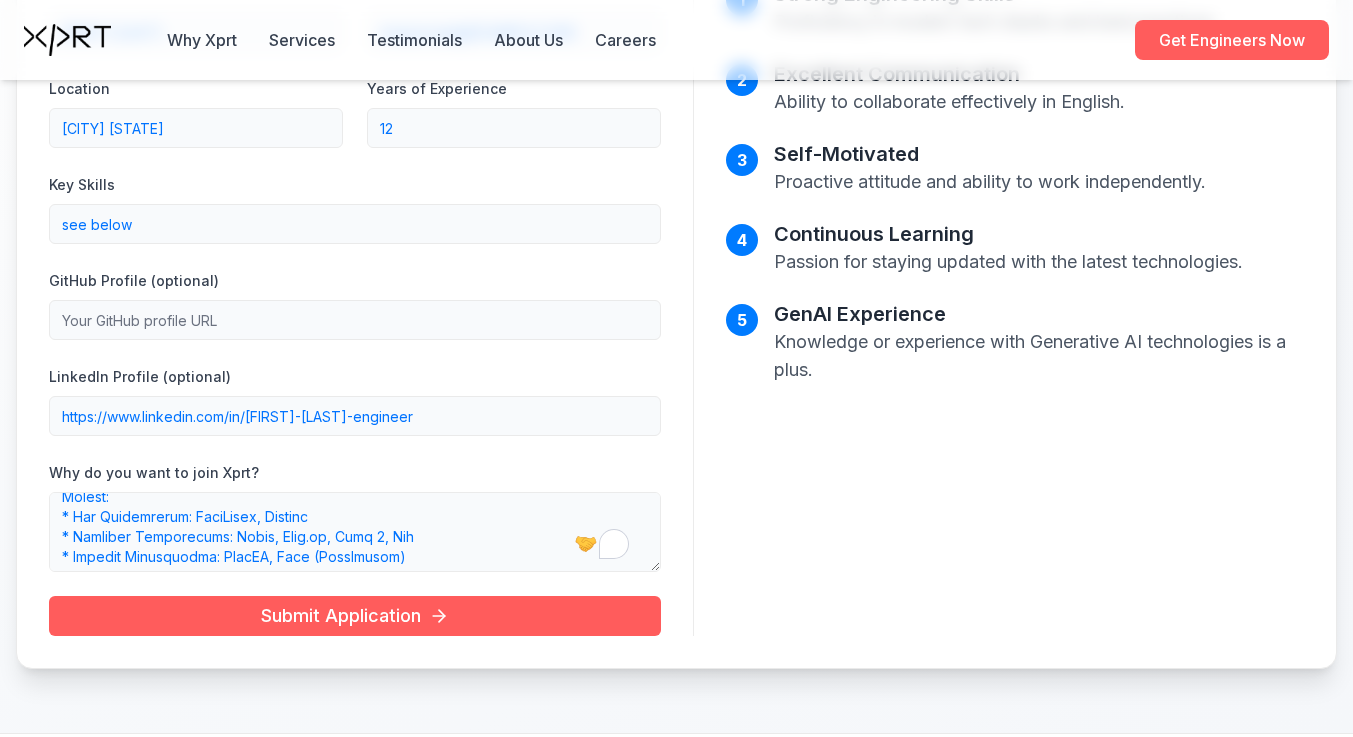 type on "https://www.linkedin.com/in/[FIRST]-[LAST]-engineer" 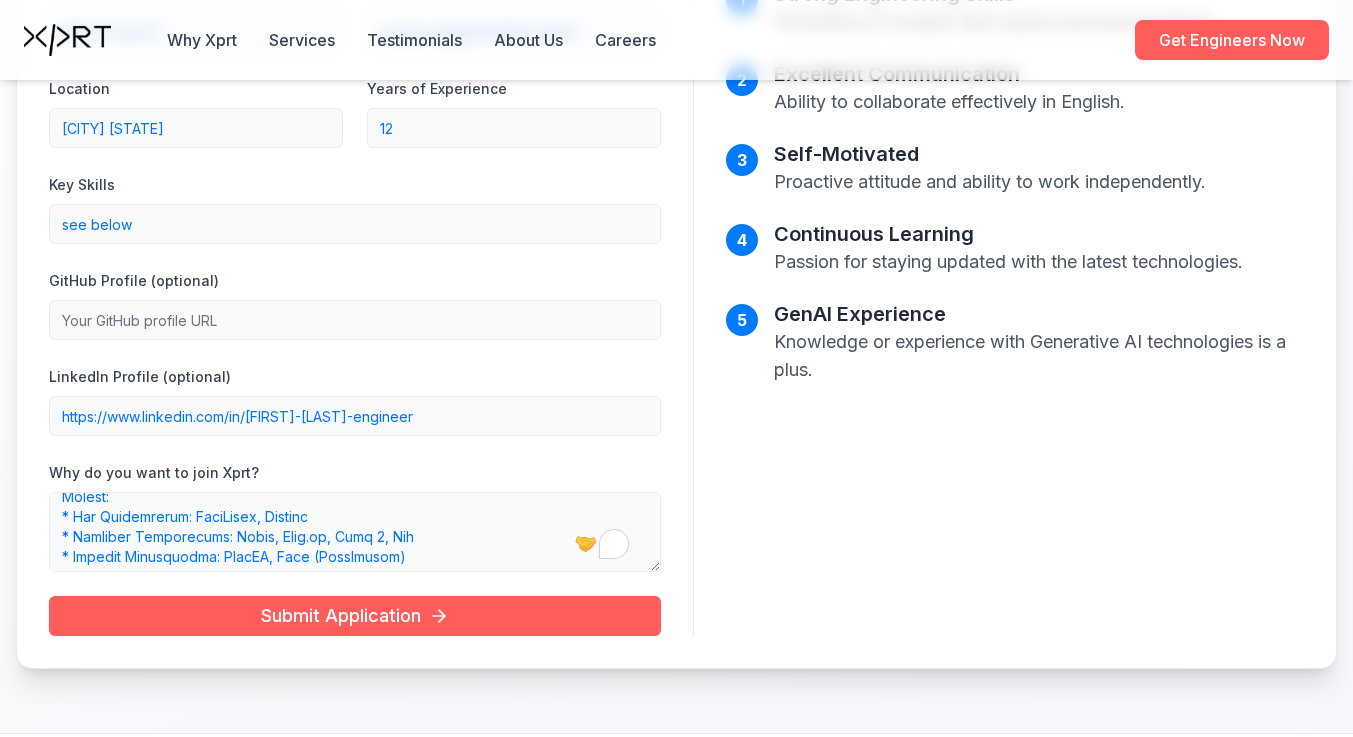 click on "GitHub Profile (optional)" at bounding box center [355, 320] 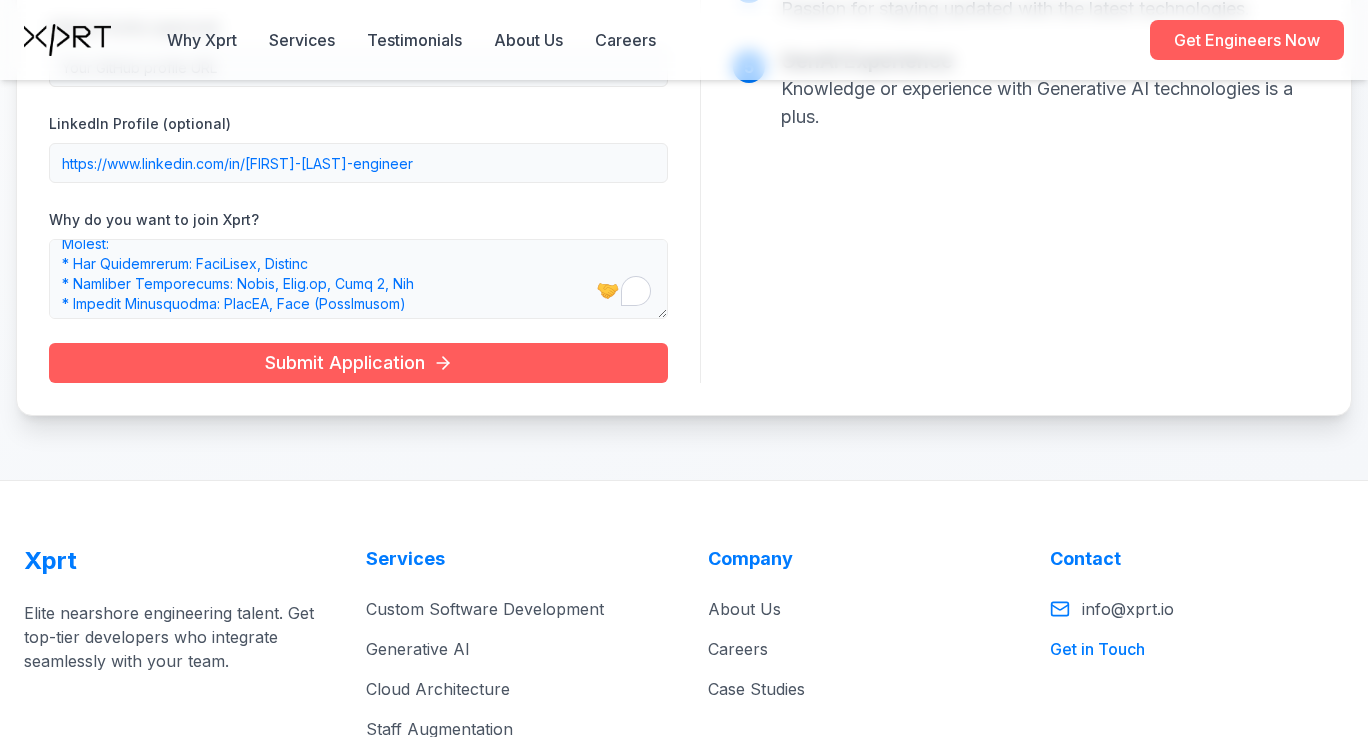 scroll, scrollTop: 1664, scrollLeft: 0, axis: vertical 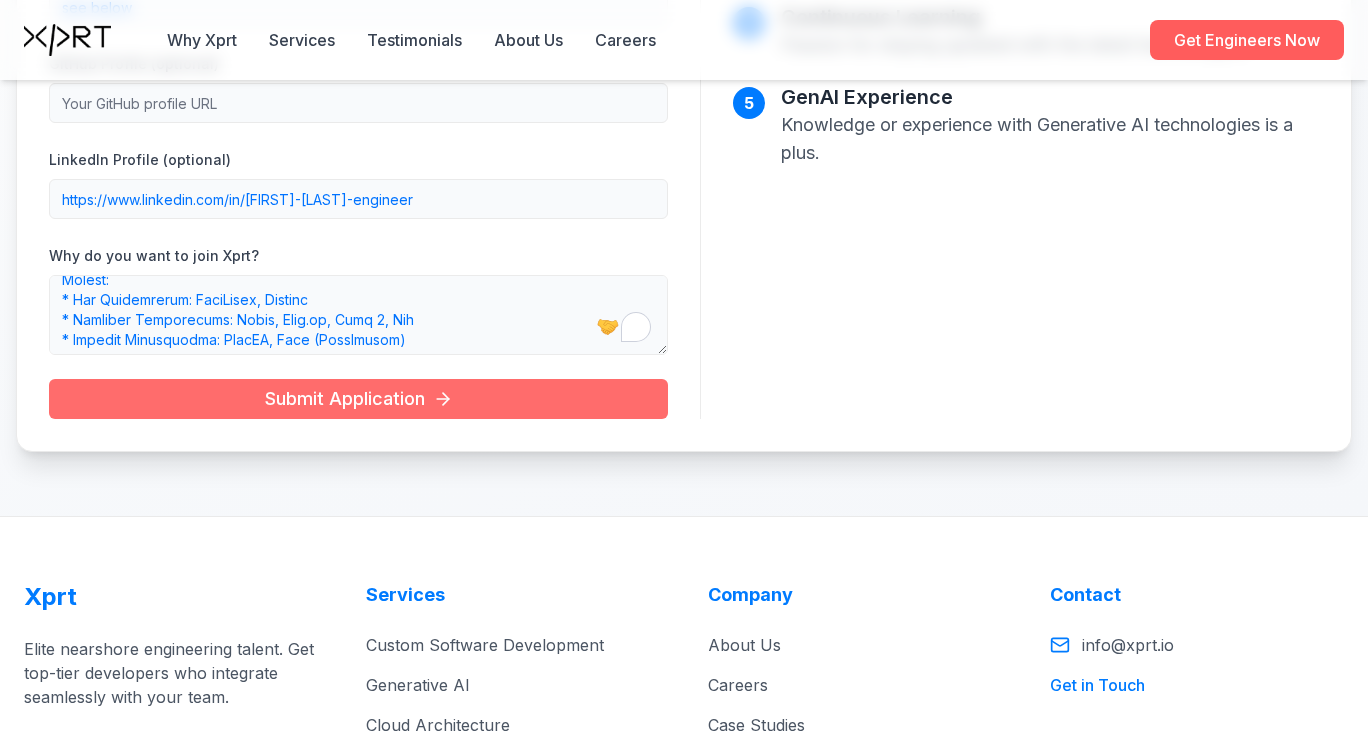 click on "Submit Application" at bounding box center (359, 399) 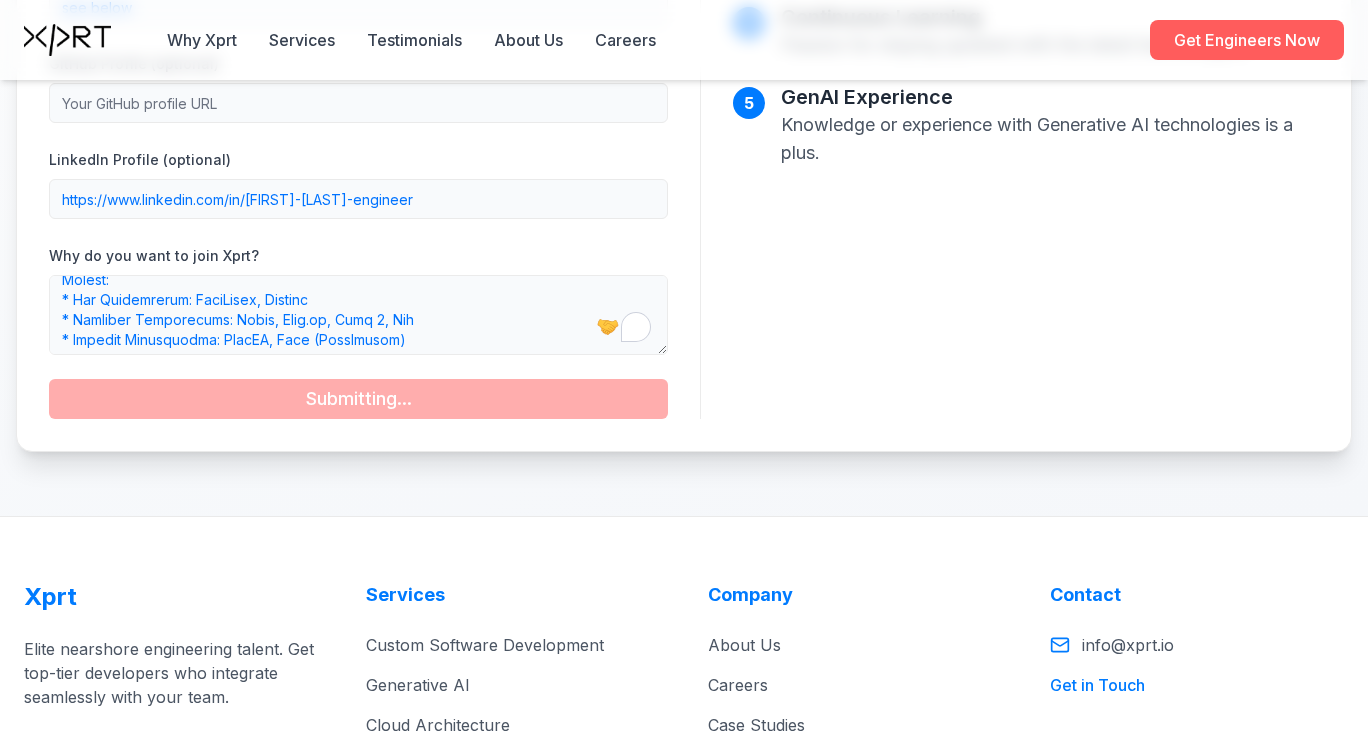 scroll, scrollTop: 0, scrollLeft: 0, axis: both 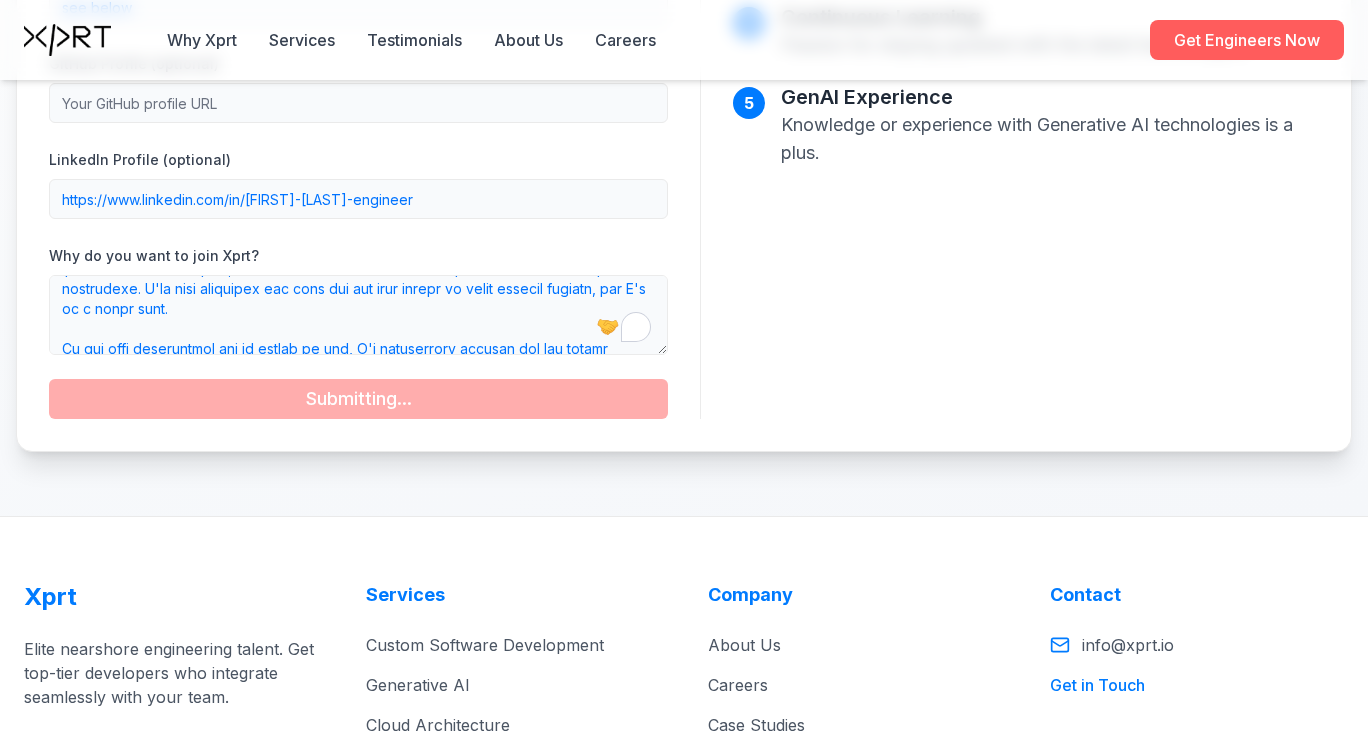 type 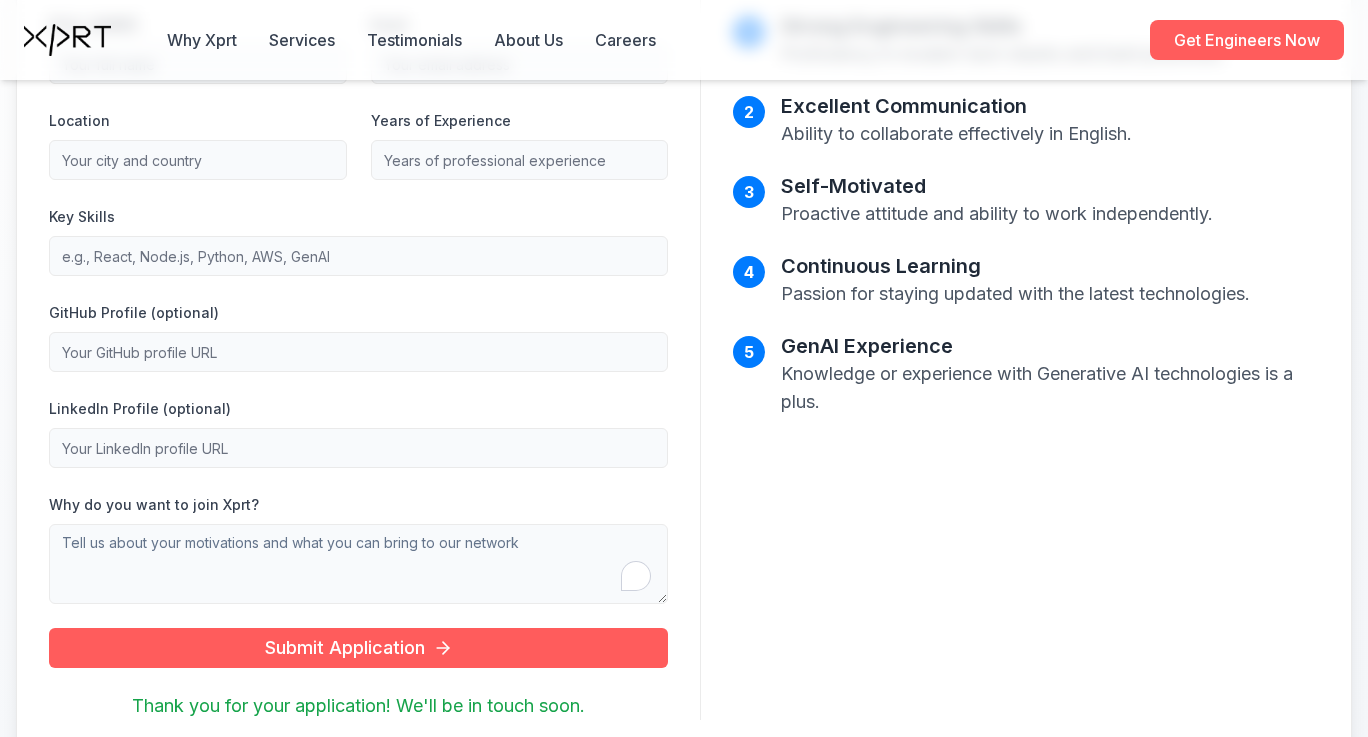 scroll, scrollTop: 1404, scrollLeft: 0, axis: vertical 